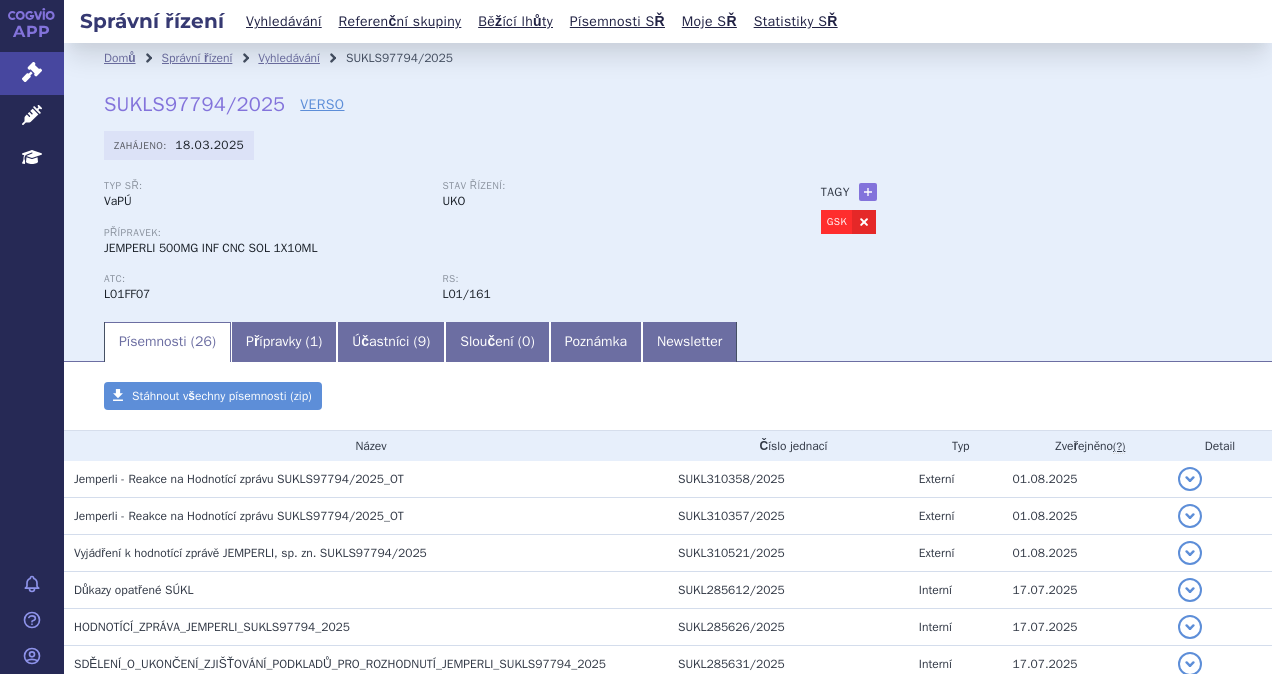 scroll, scrollTop: 0, scrollLeft: 0, axis: both 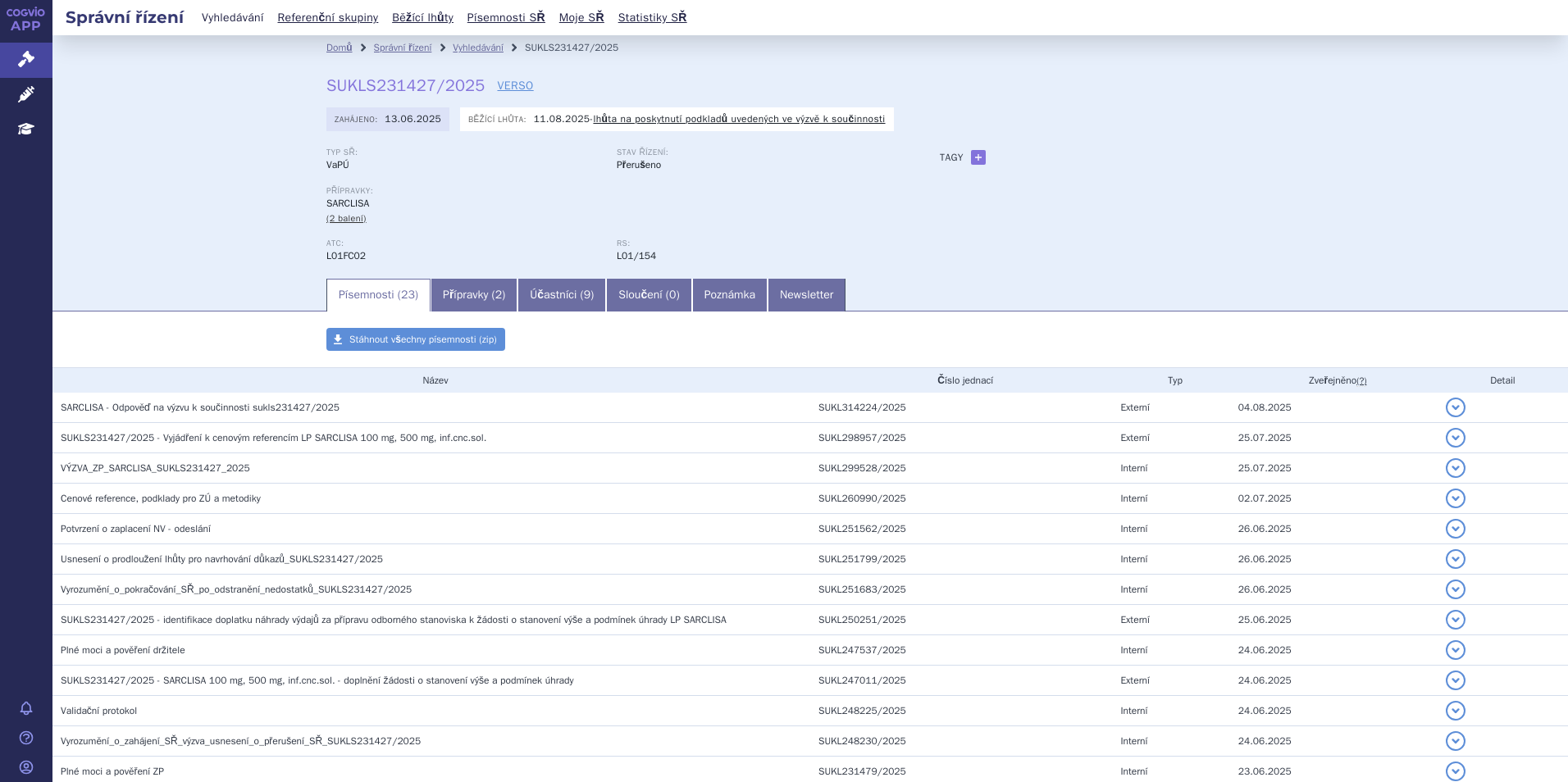 click on "Vyhledávání" at bounding box center (233, 17) 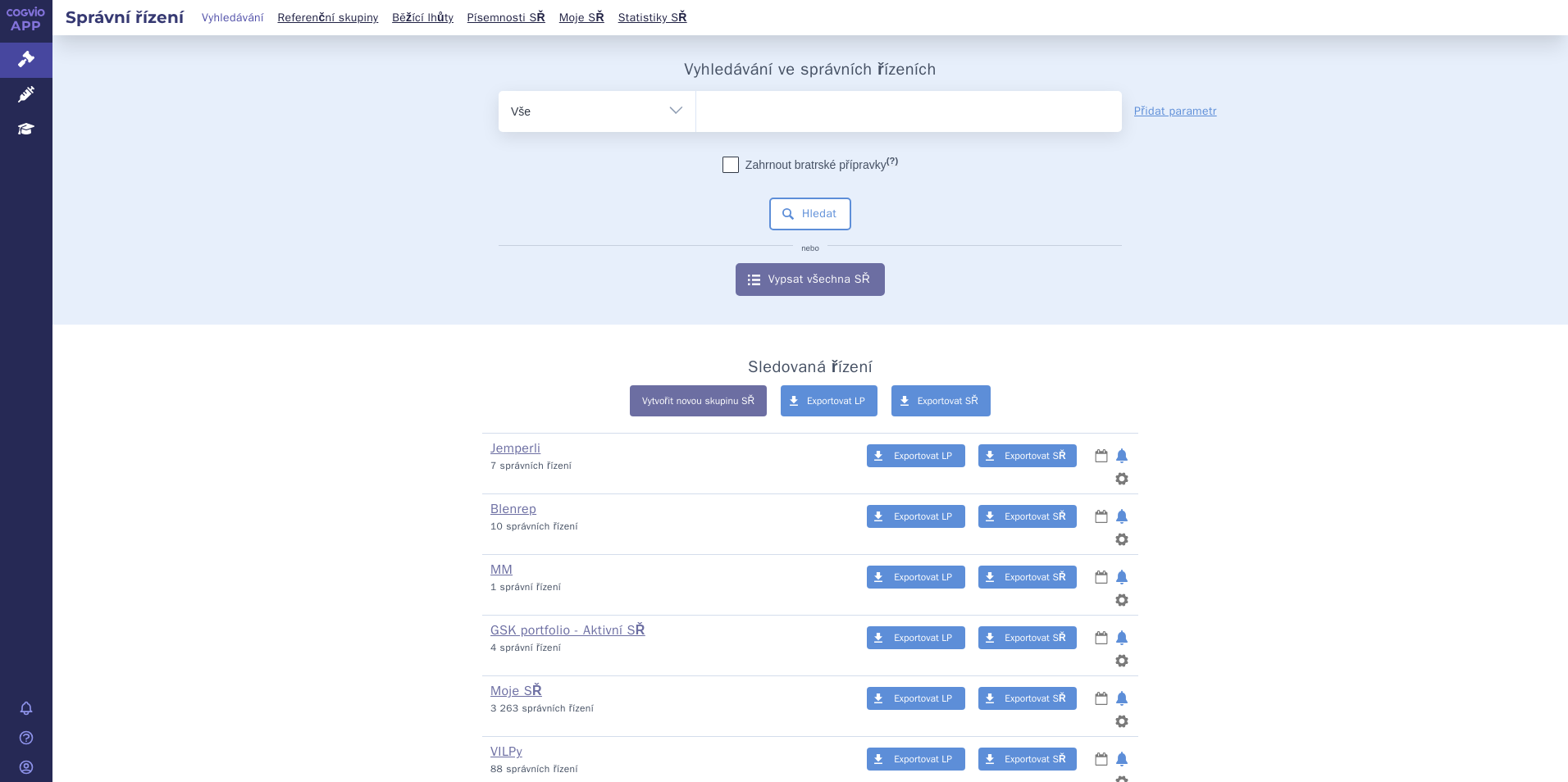 scroll, scrollTop: 0, scrollLeft: 0, axis: both 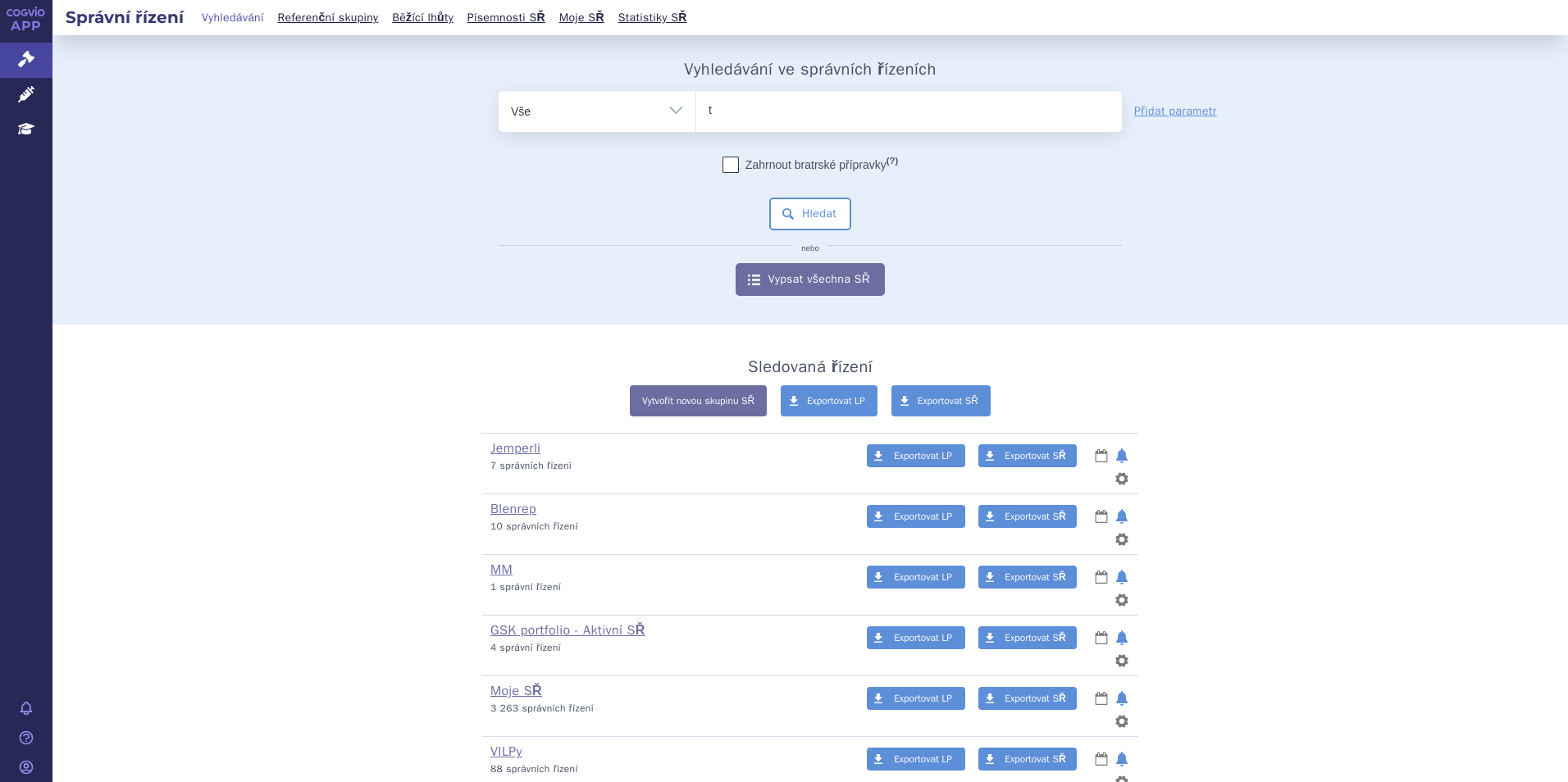 type on "te" 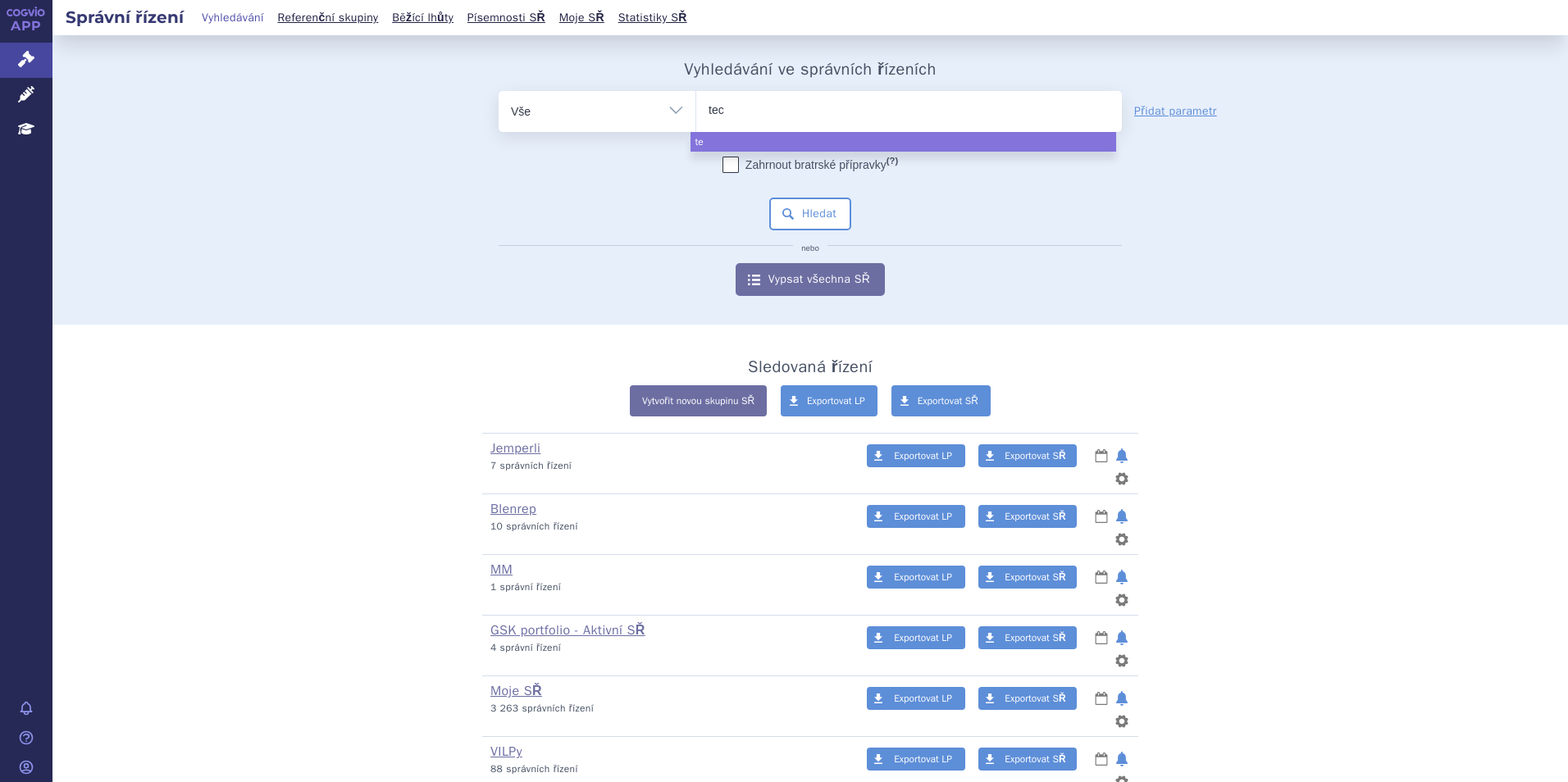 type on "tece" 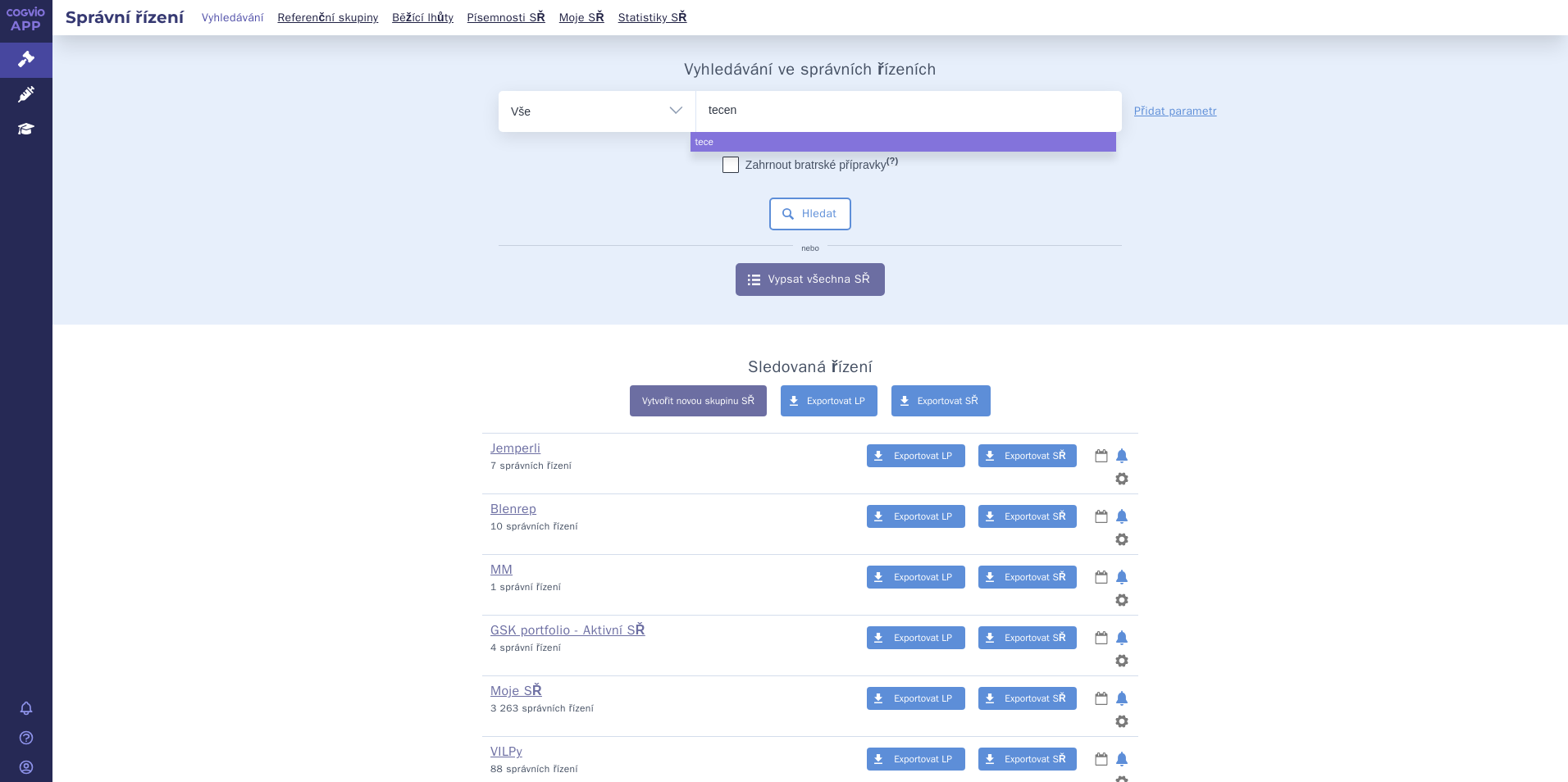 type on "tecent" 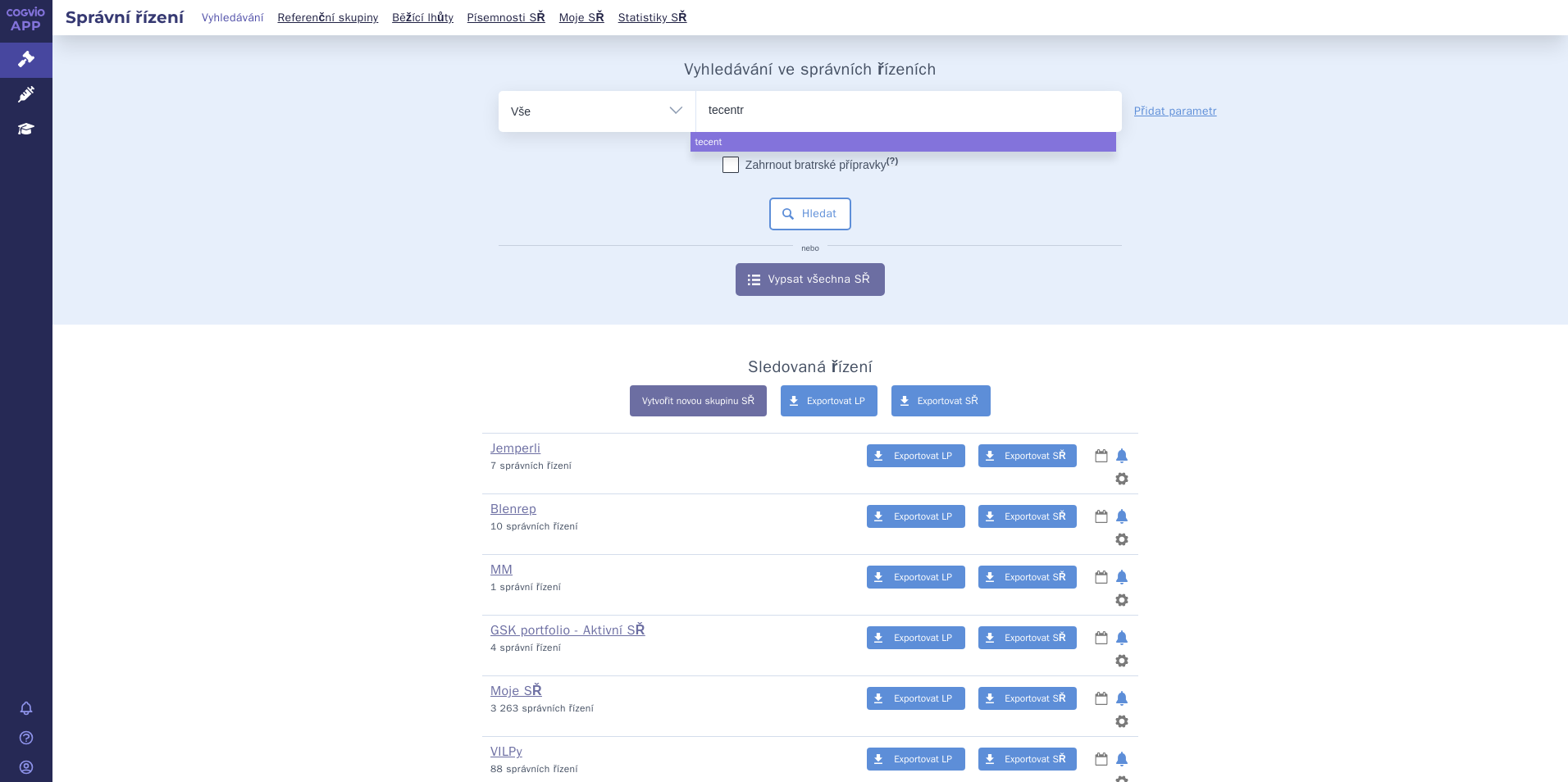 type on "tecentri" 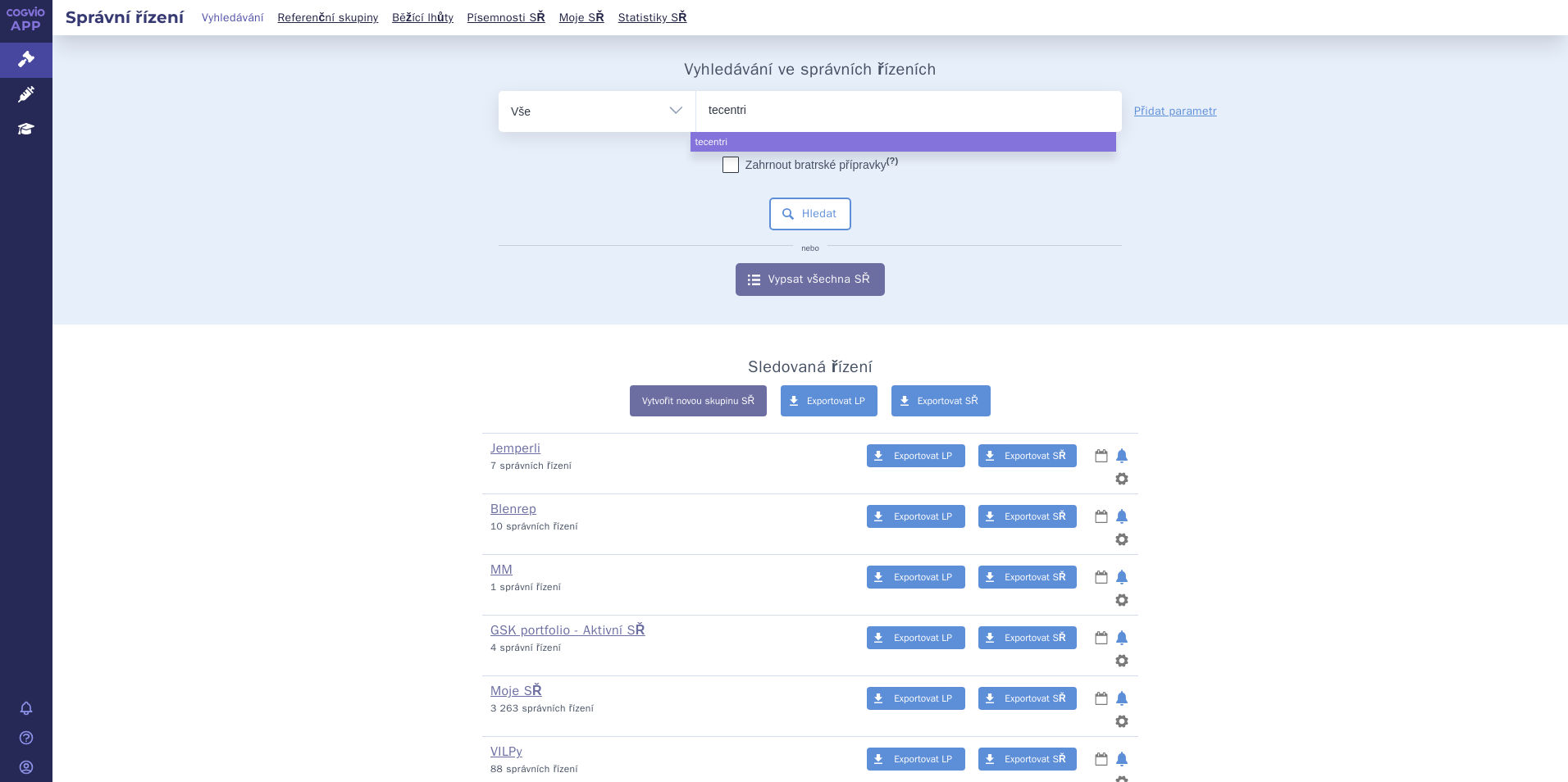 type on "tecentriq" 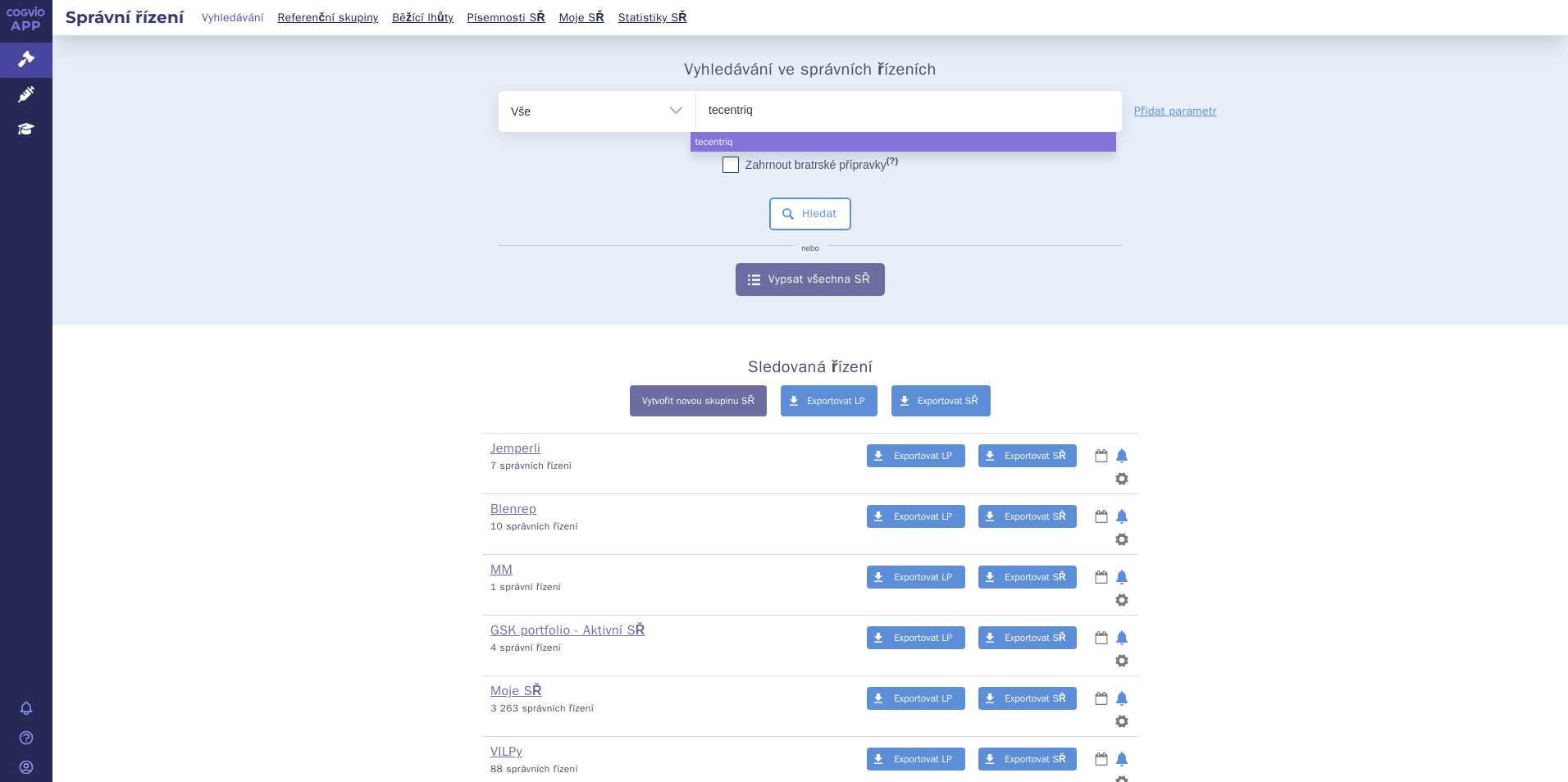 type on "tecentriqq" 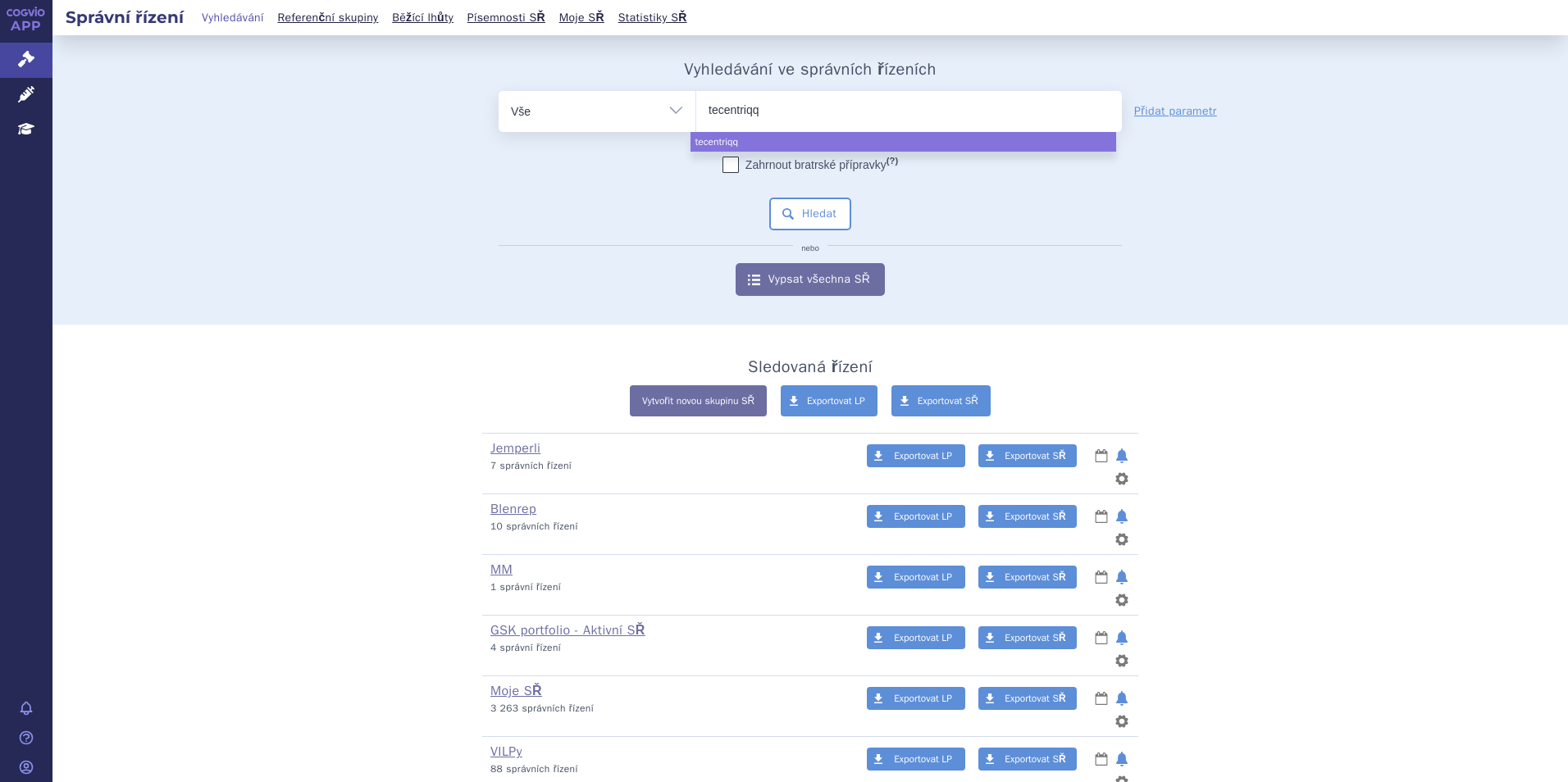 type on "tecentriq" 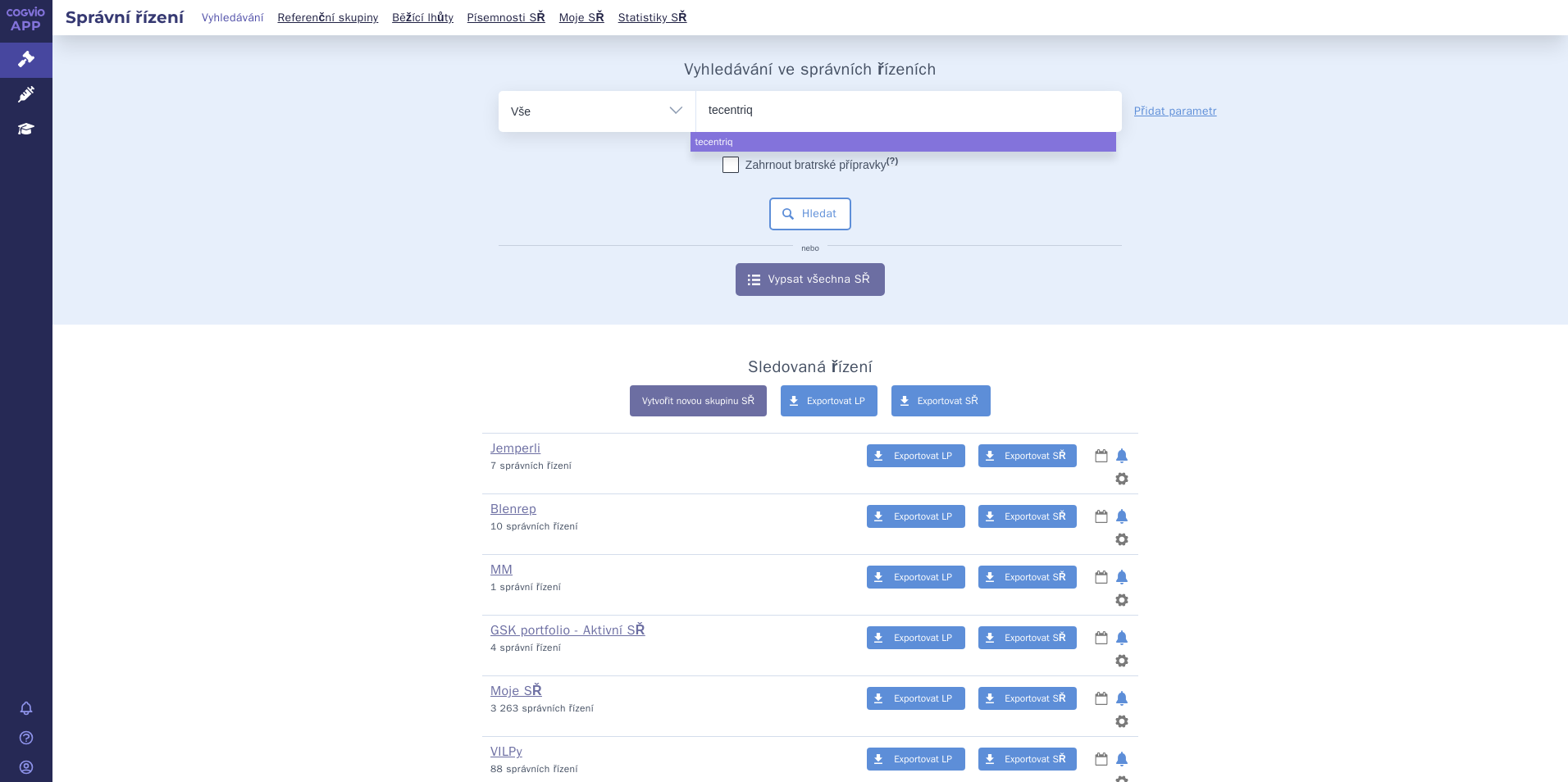 select on "tecentriq" 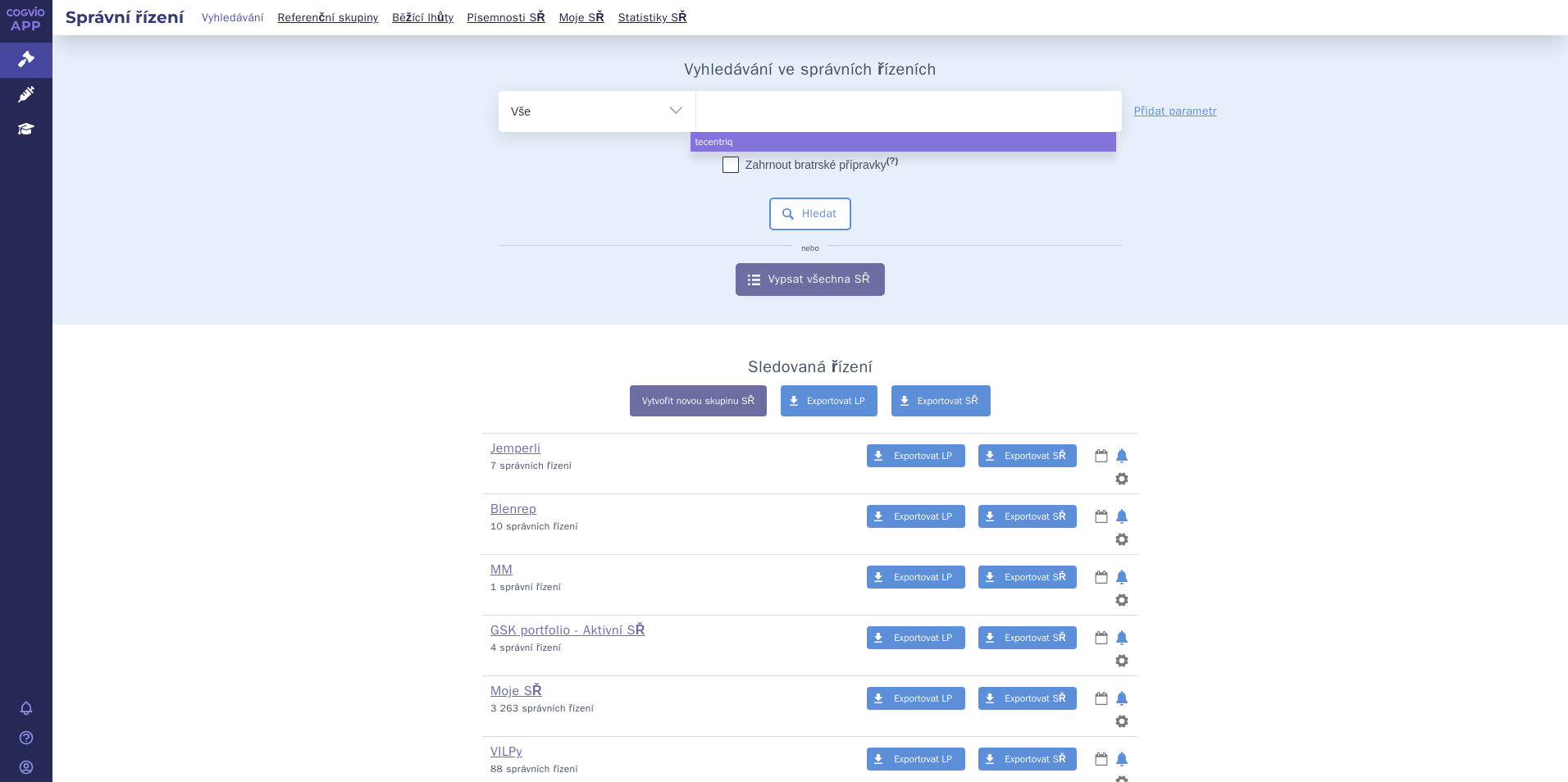 click on "Zahrnout bratrské přípravky  (?)
* Pozor, hledání dle vyhledávacího parametru  Indikační omezení dle MeSH  právě prochází aktualizací, neboť bylo vydáno nové SCAU. Výsledek vašeho hledání může být mírně omezený. Všechna data budou opět k dispozici během několika dní.
Hledat
nebo
Vypsat všechna SŘ" at bounding box center (810, 226) 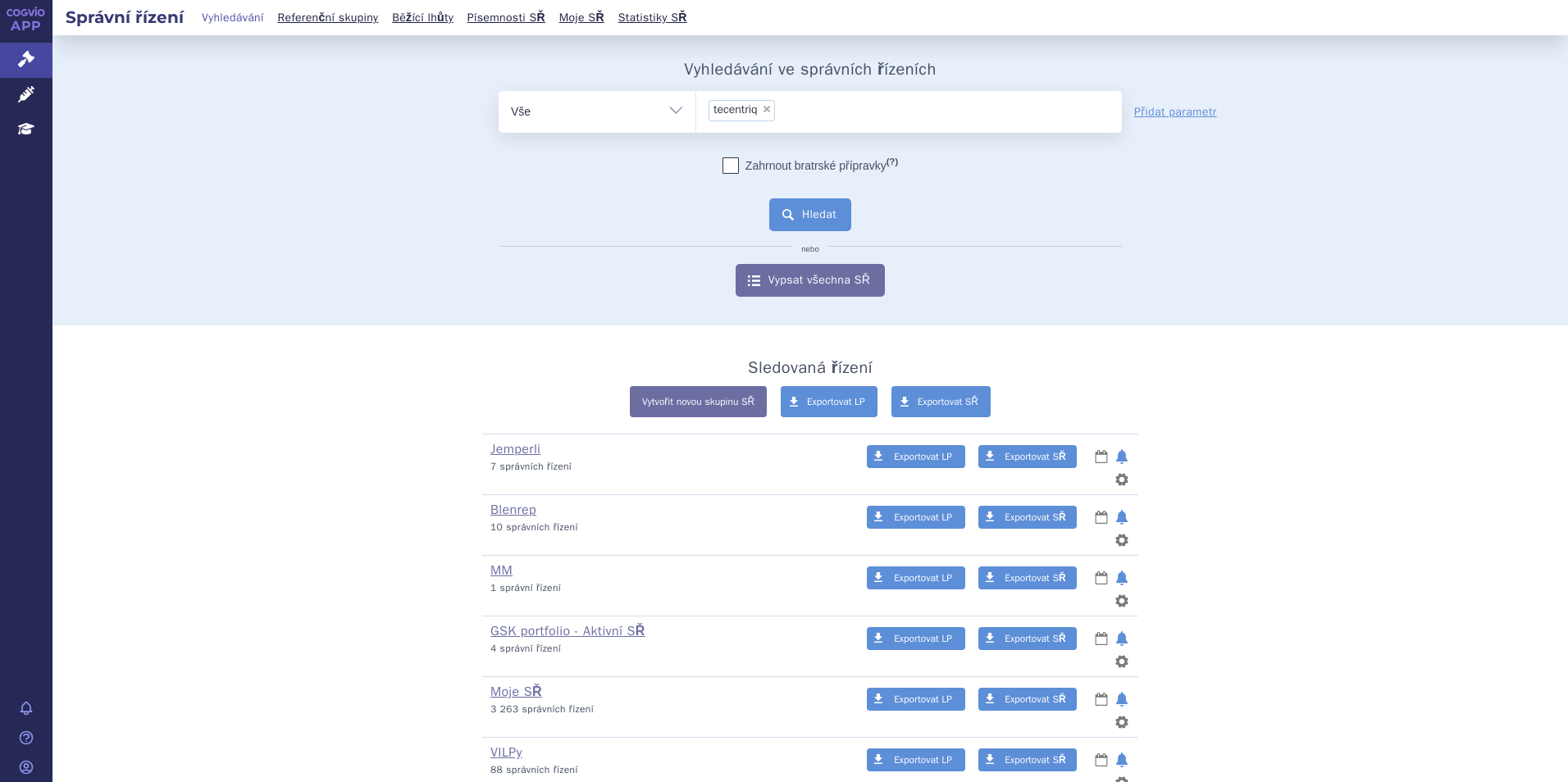 click on "Hledat" at bounding box center [810, 215] 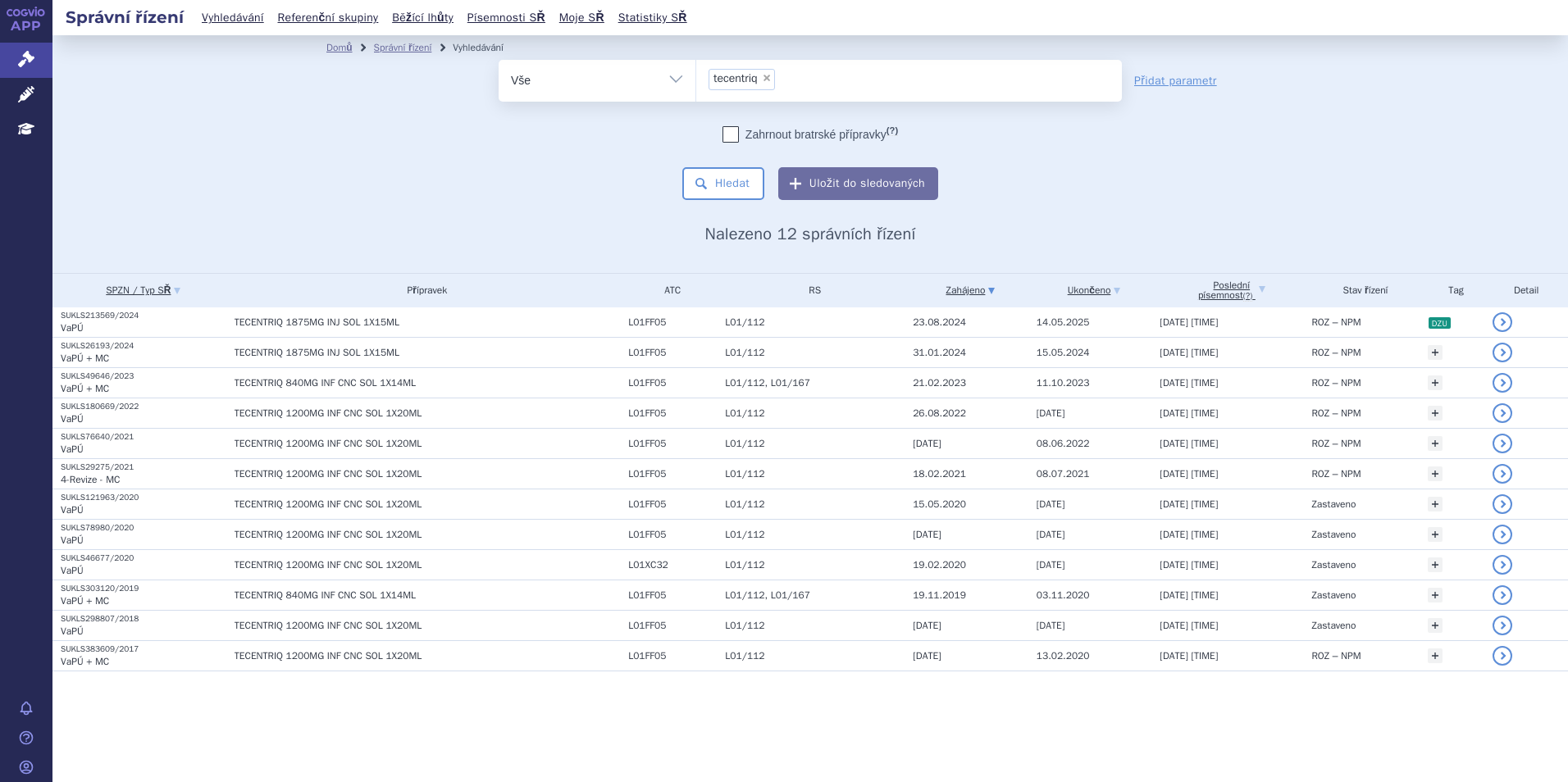 scroll, scrollTop: 0, scrollLeft: 0, axis: both 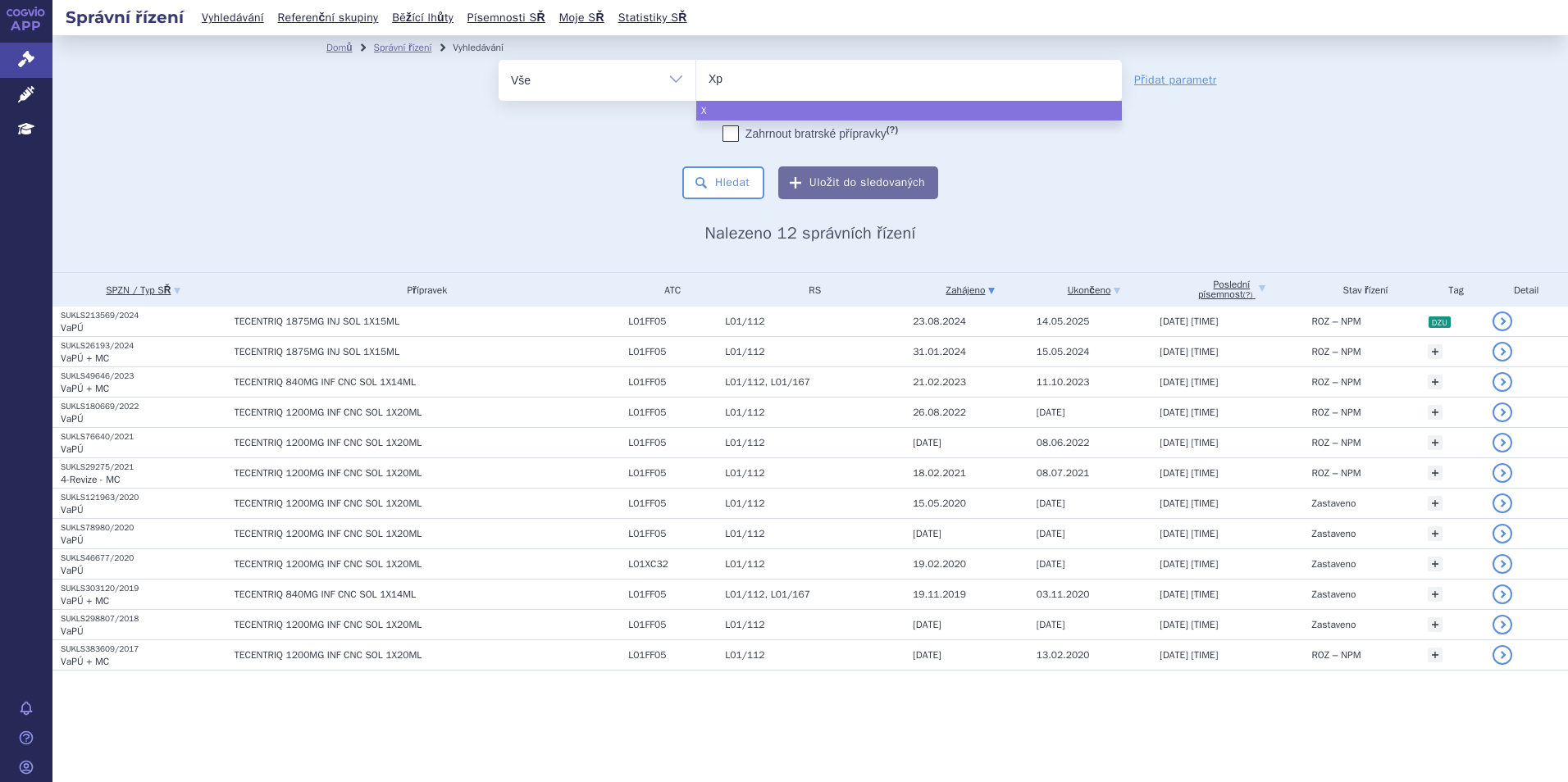 type on "Xpo" 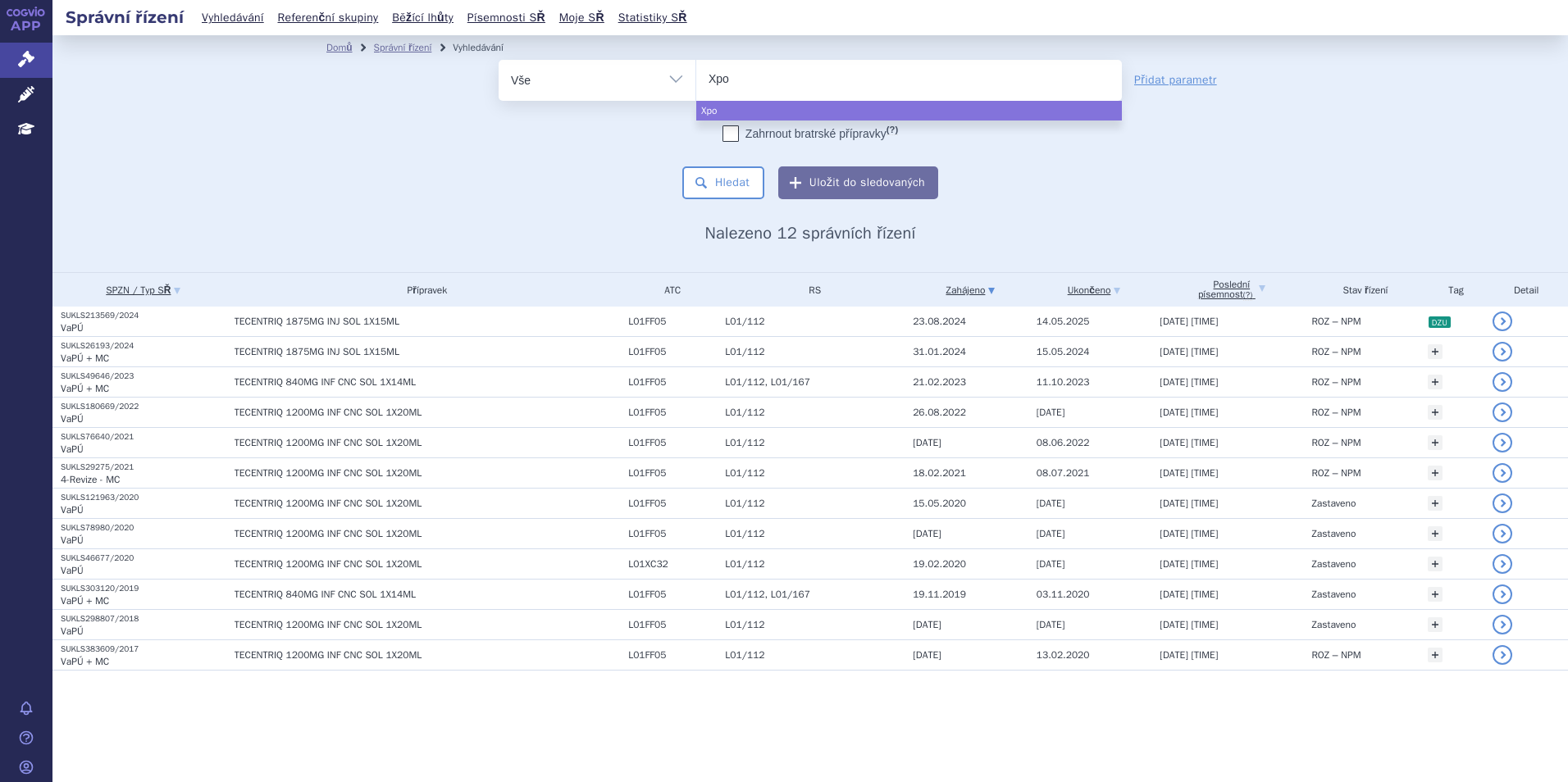 type on "Xpov" 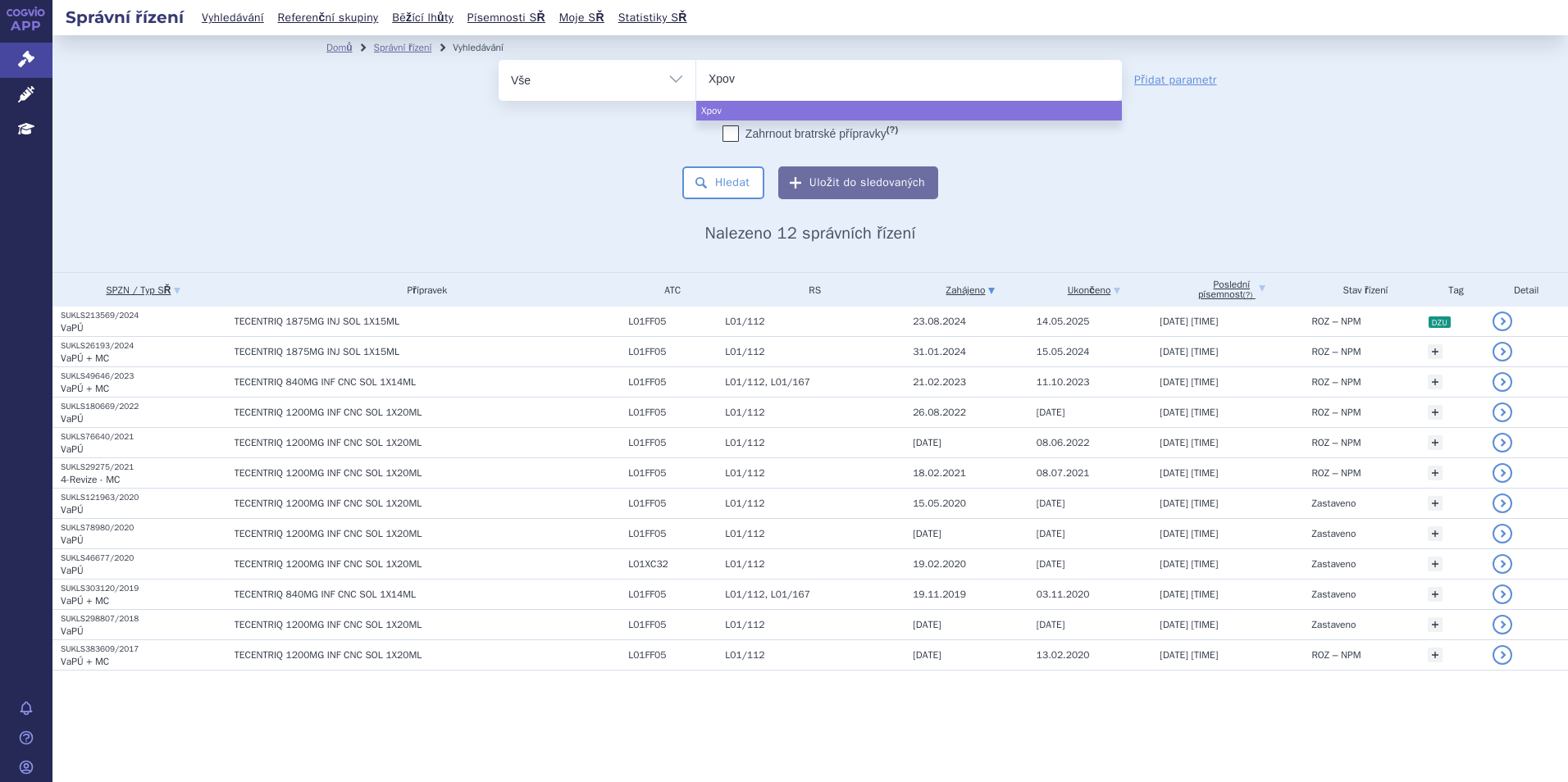 type on "Xpovi" 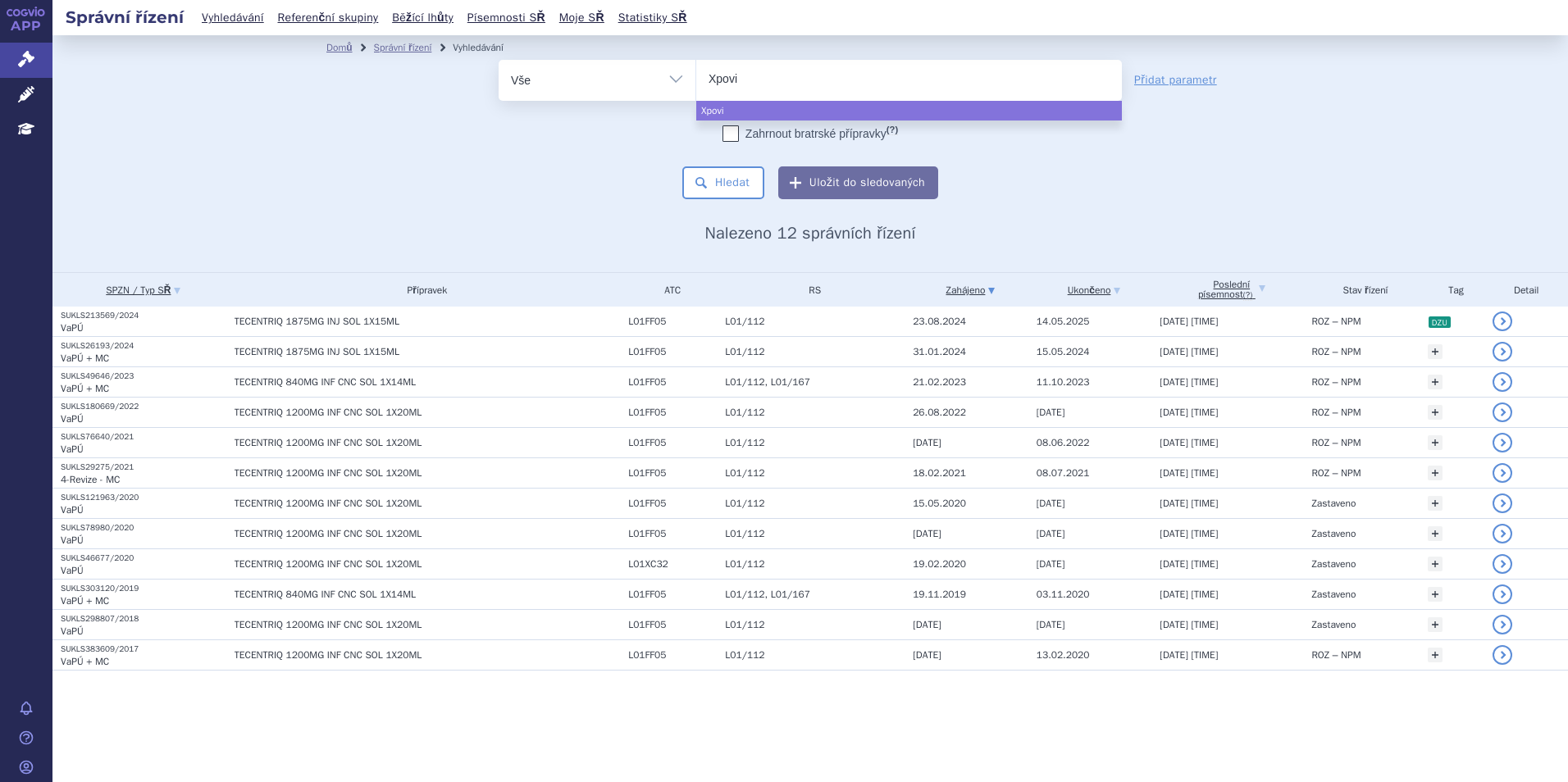 type on "Xpovio" 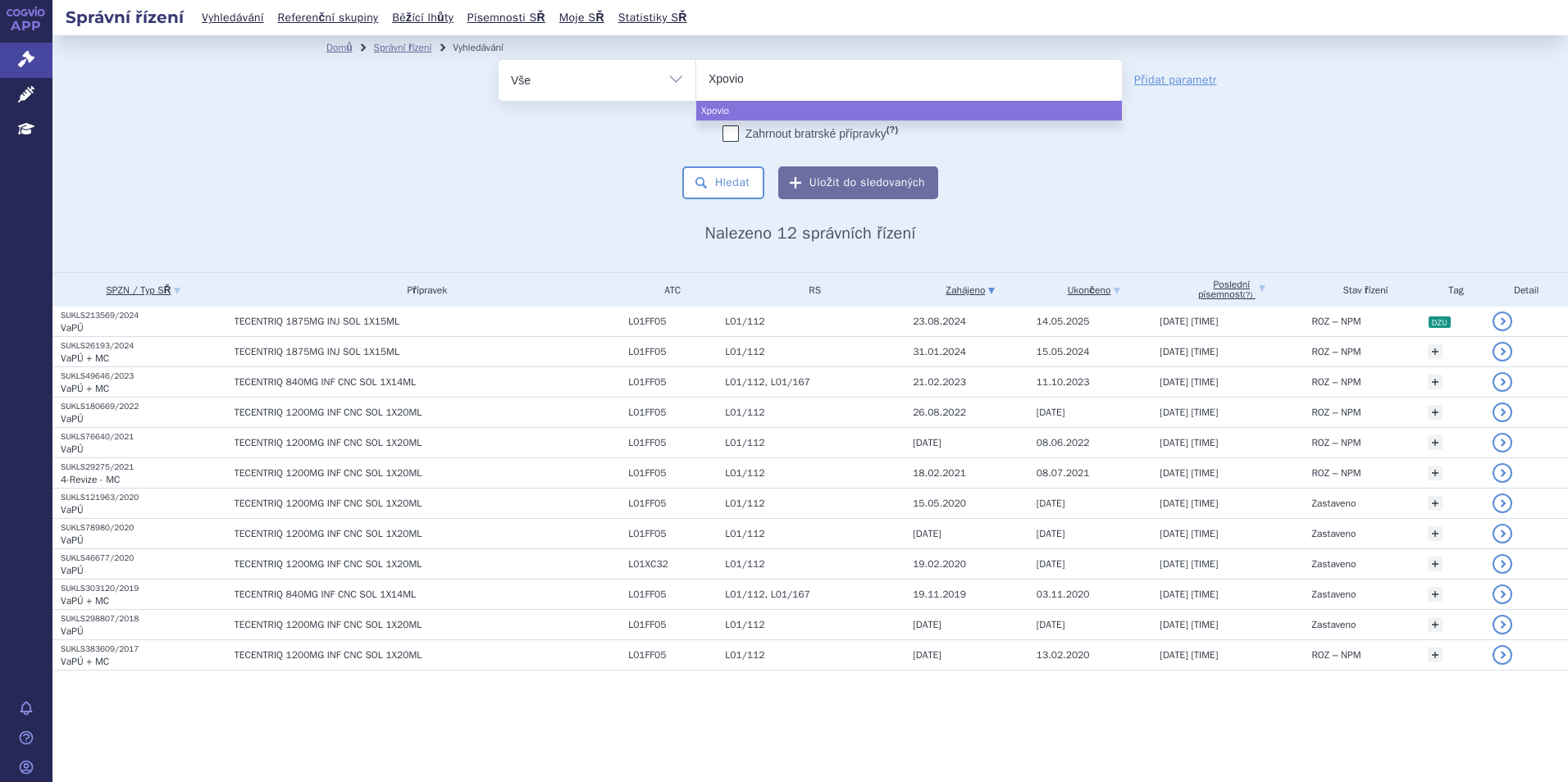 select on "Xpovio" 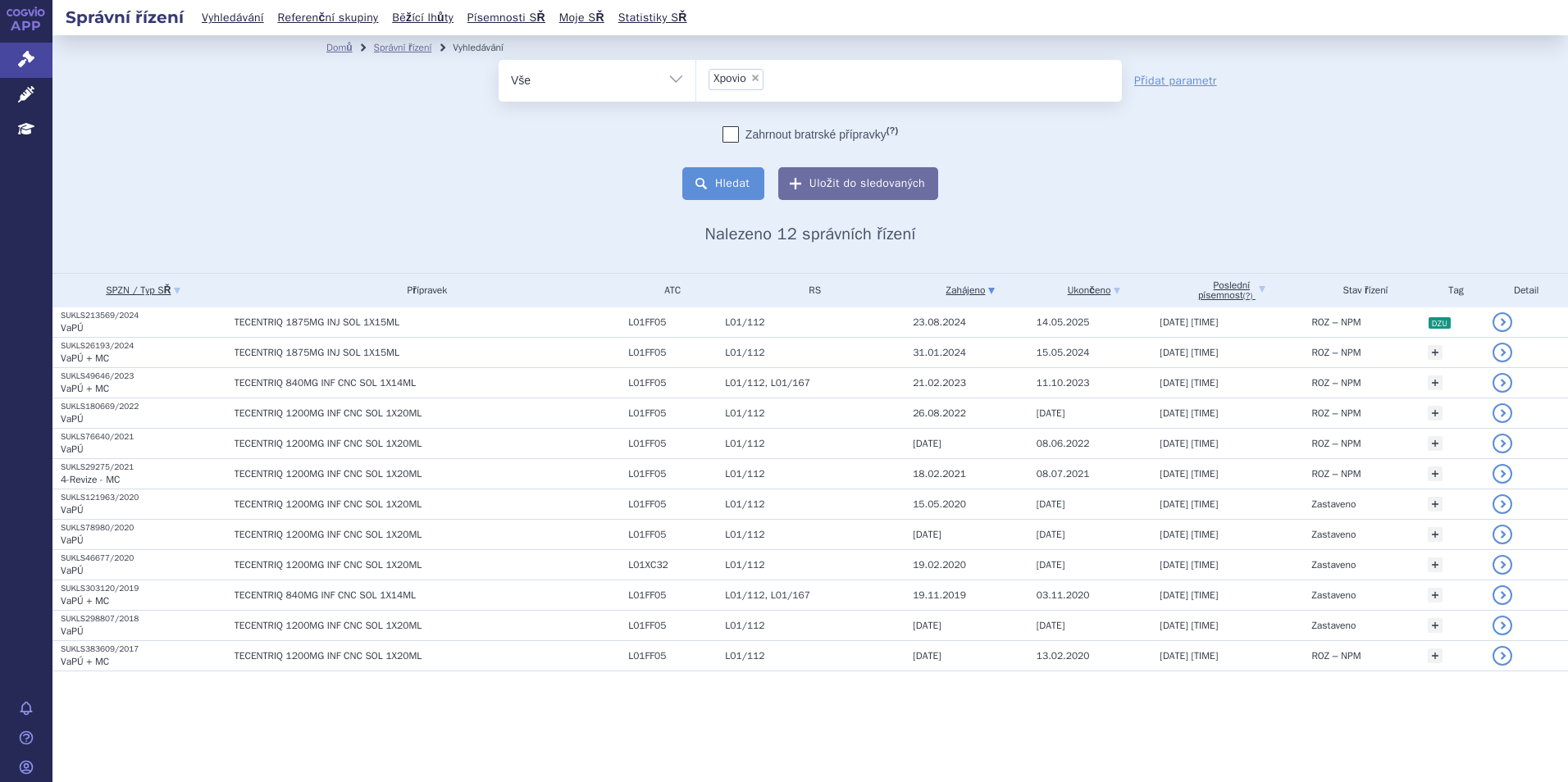 click on "Hledat" at bounding box center (723, 184) 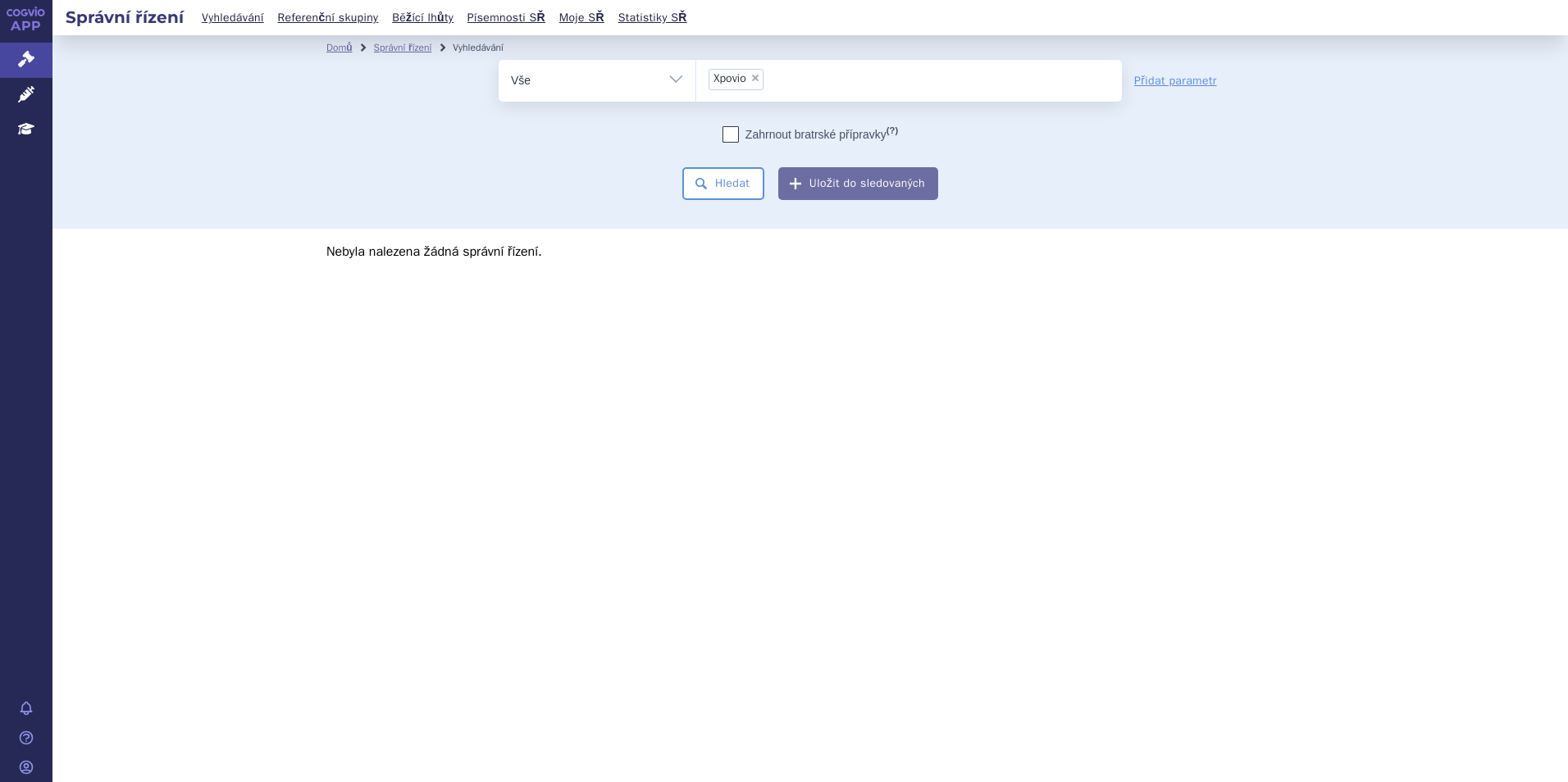 scroll, scrollTop: 0, scrollLeft: 0, axis: both 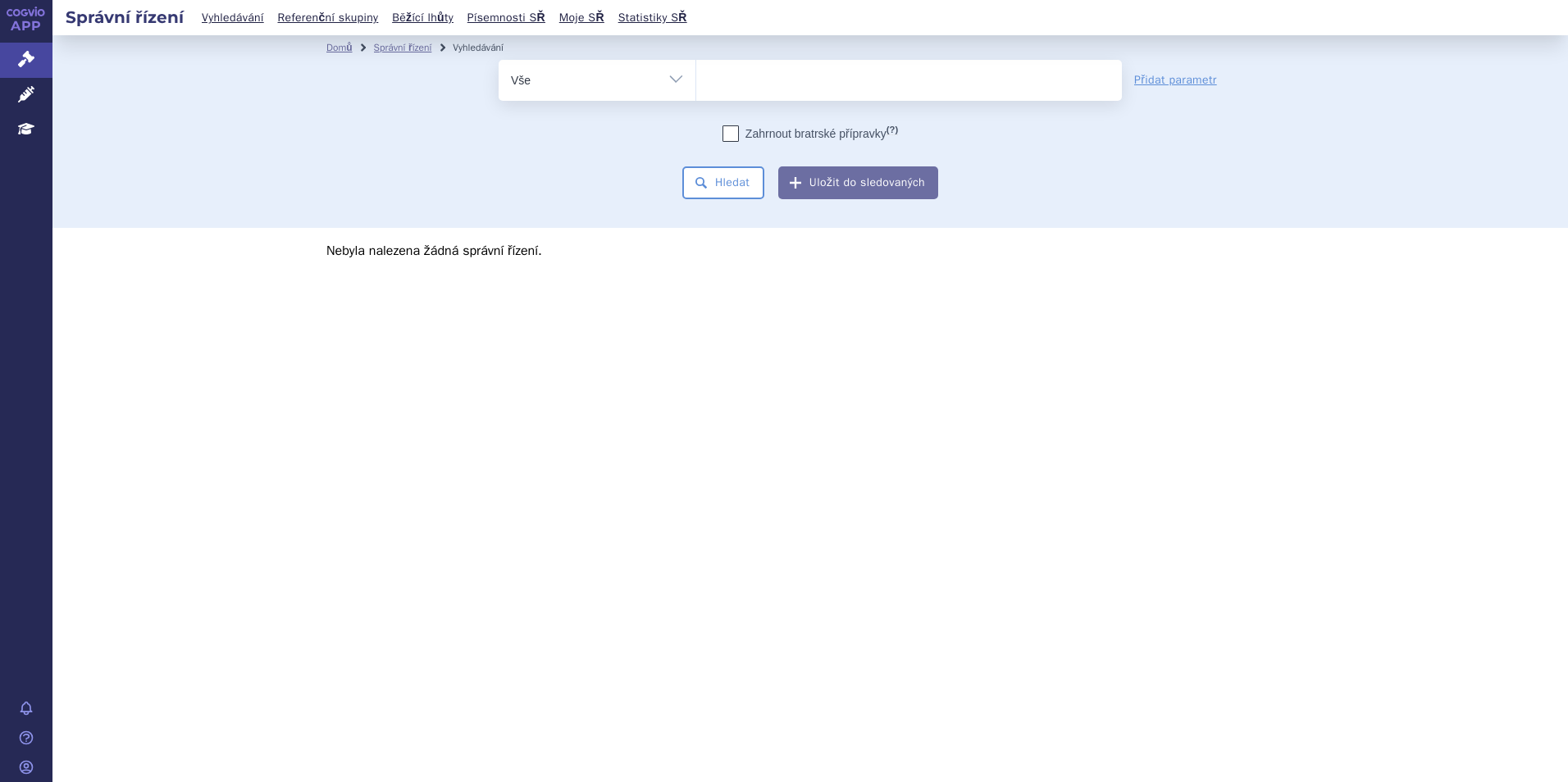 click at bounding box center (909, 77) 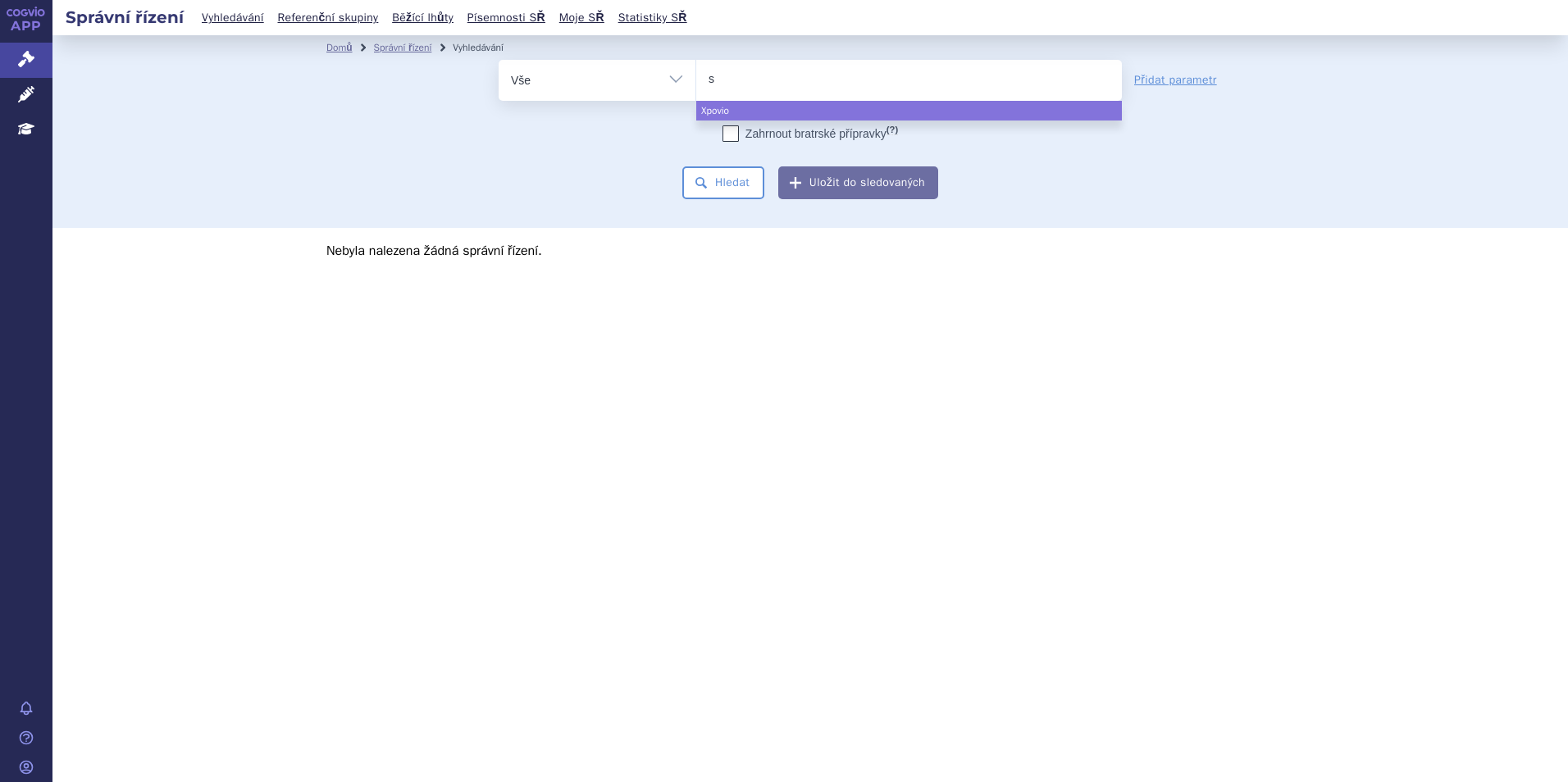 type on "se" 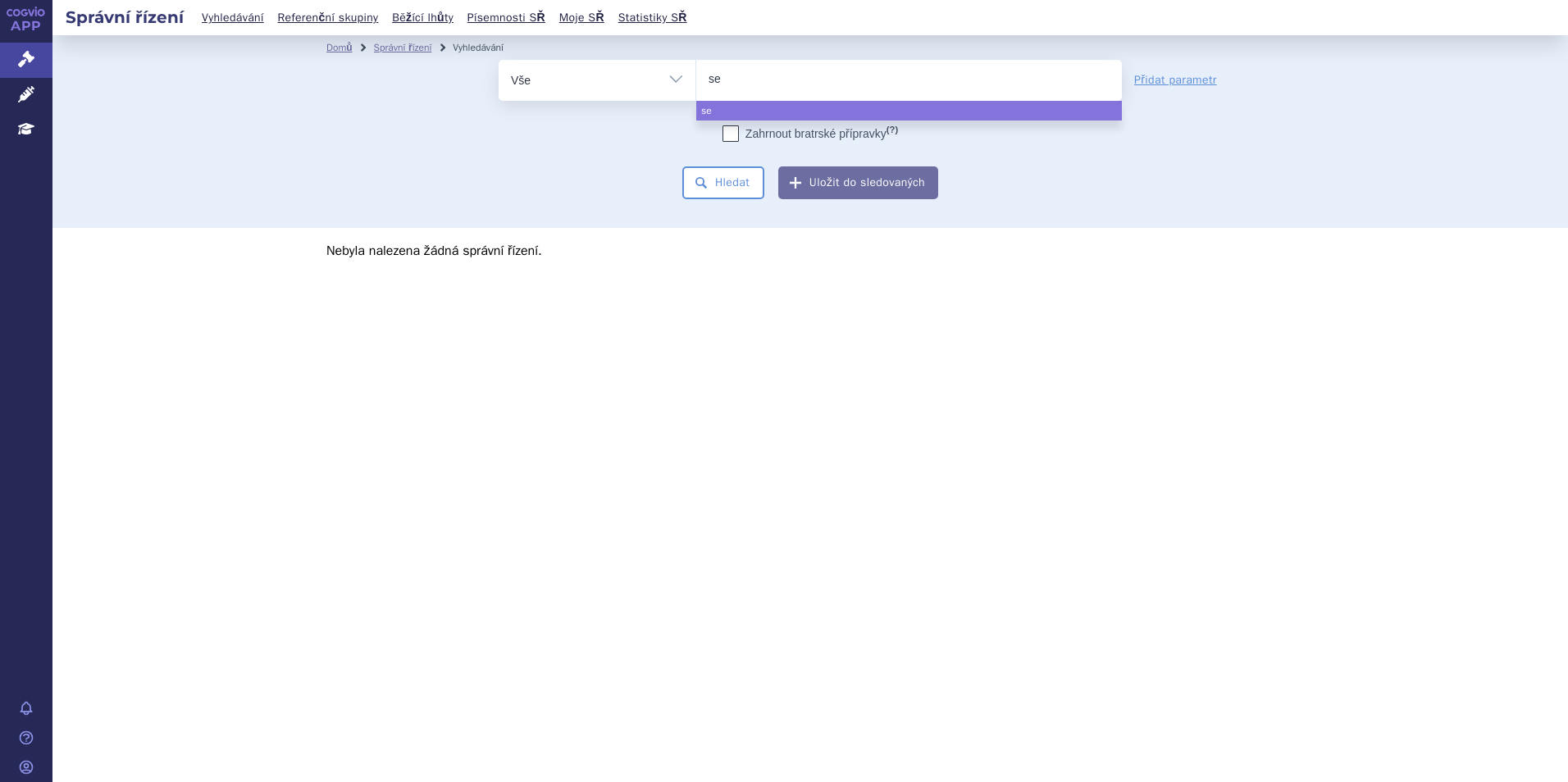 type on "sel" 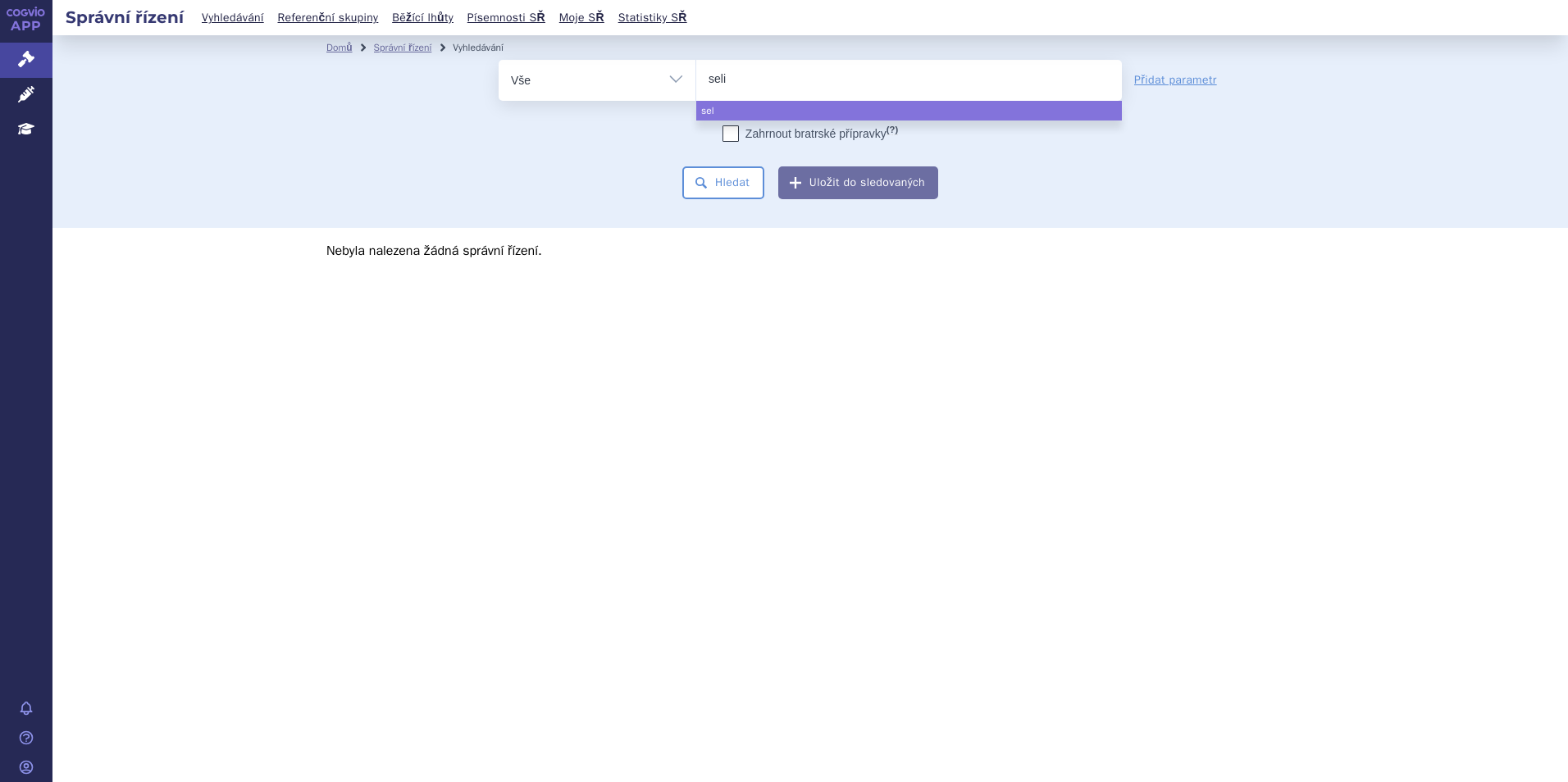 type on "selin" 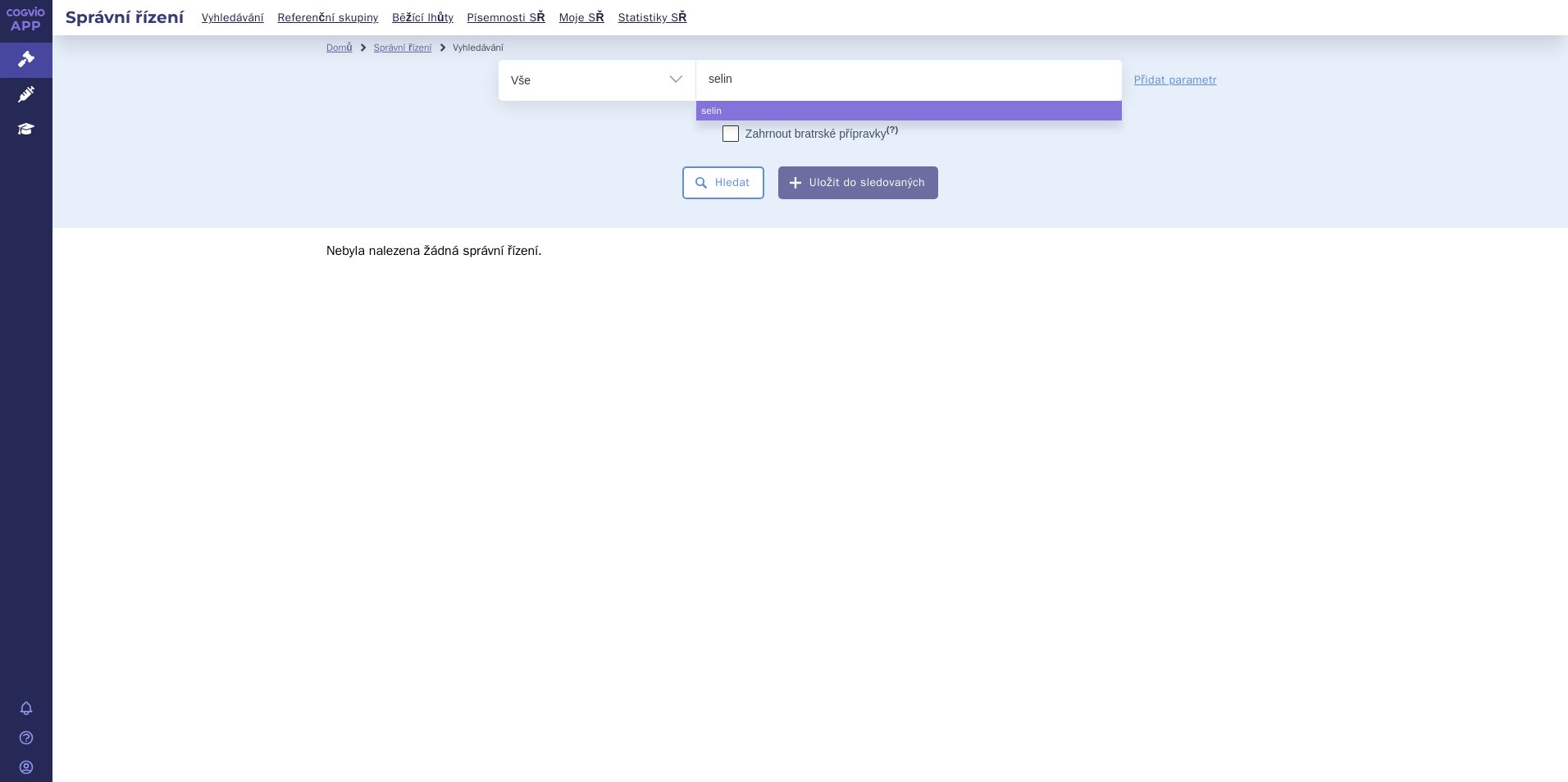 type on "seline" 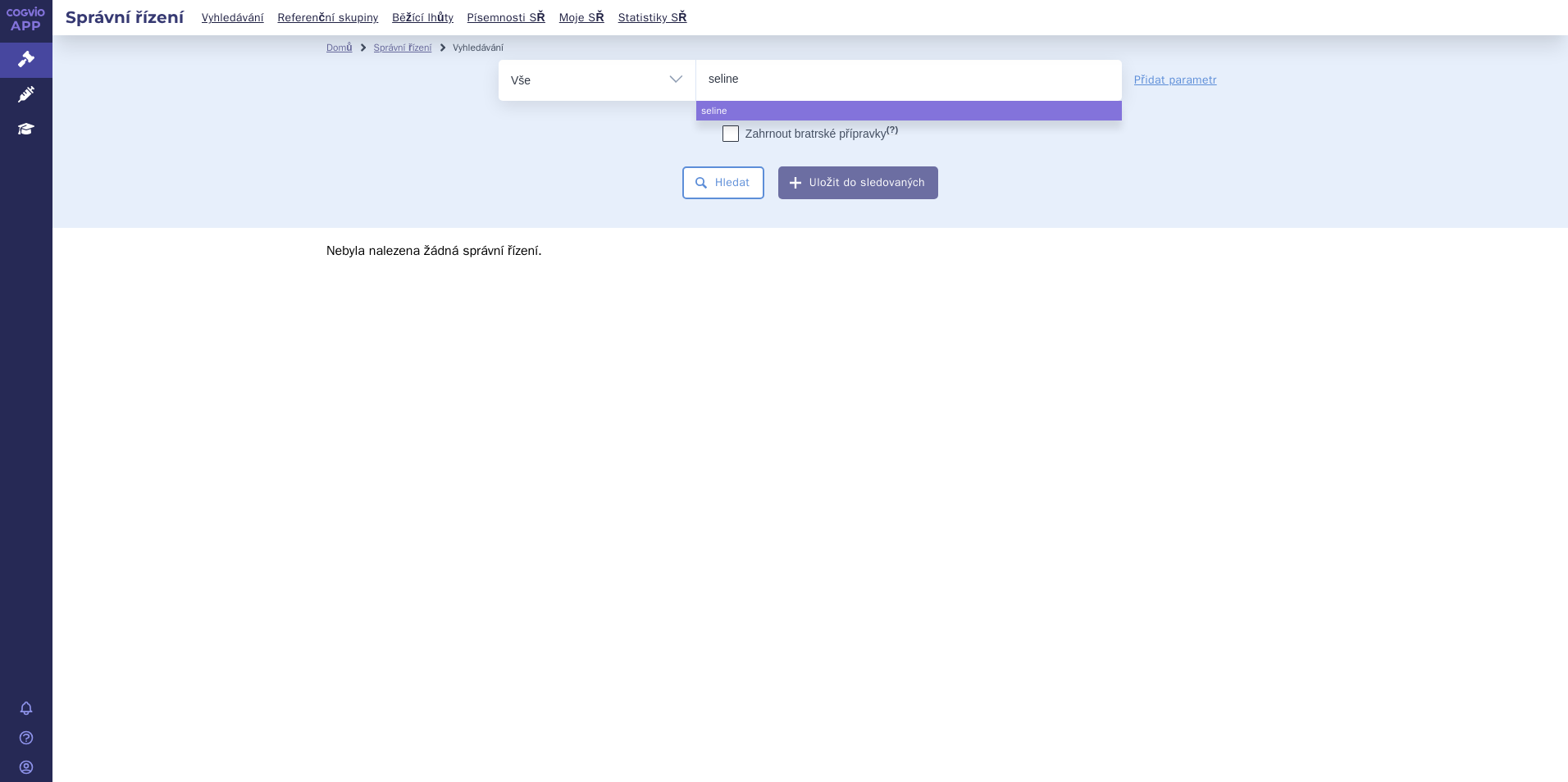 type on "selineo" 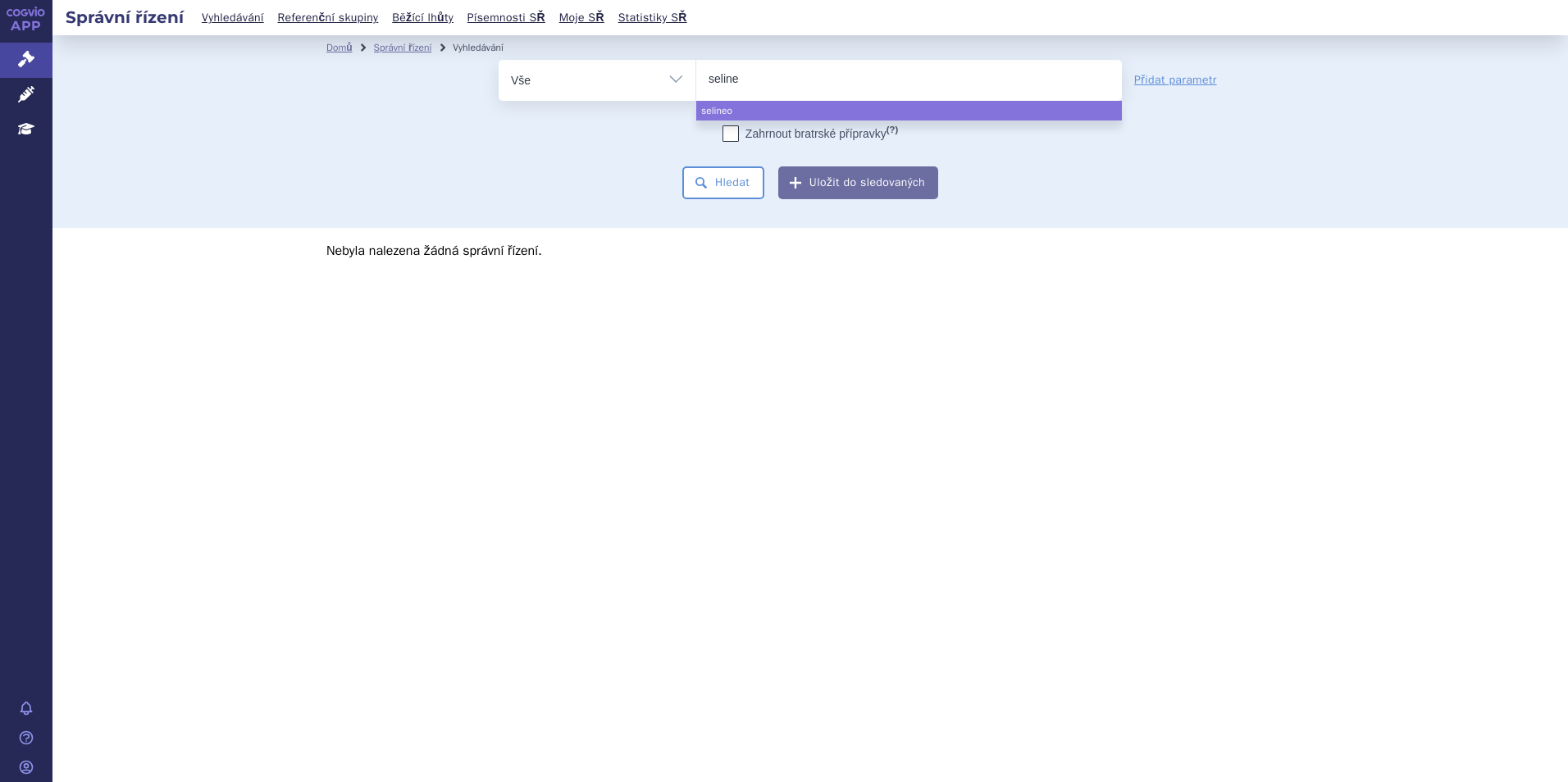type on "selinex" 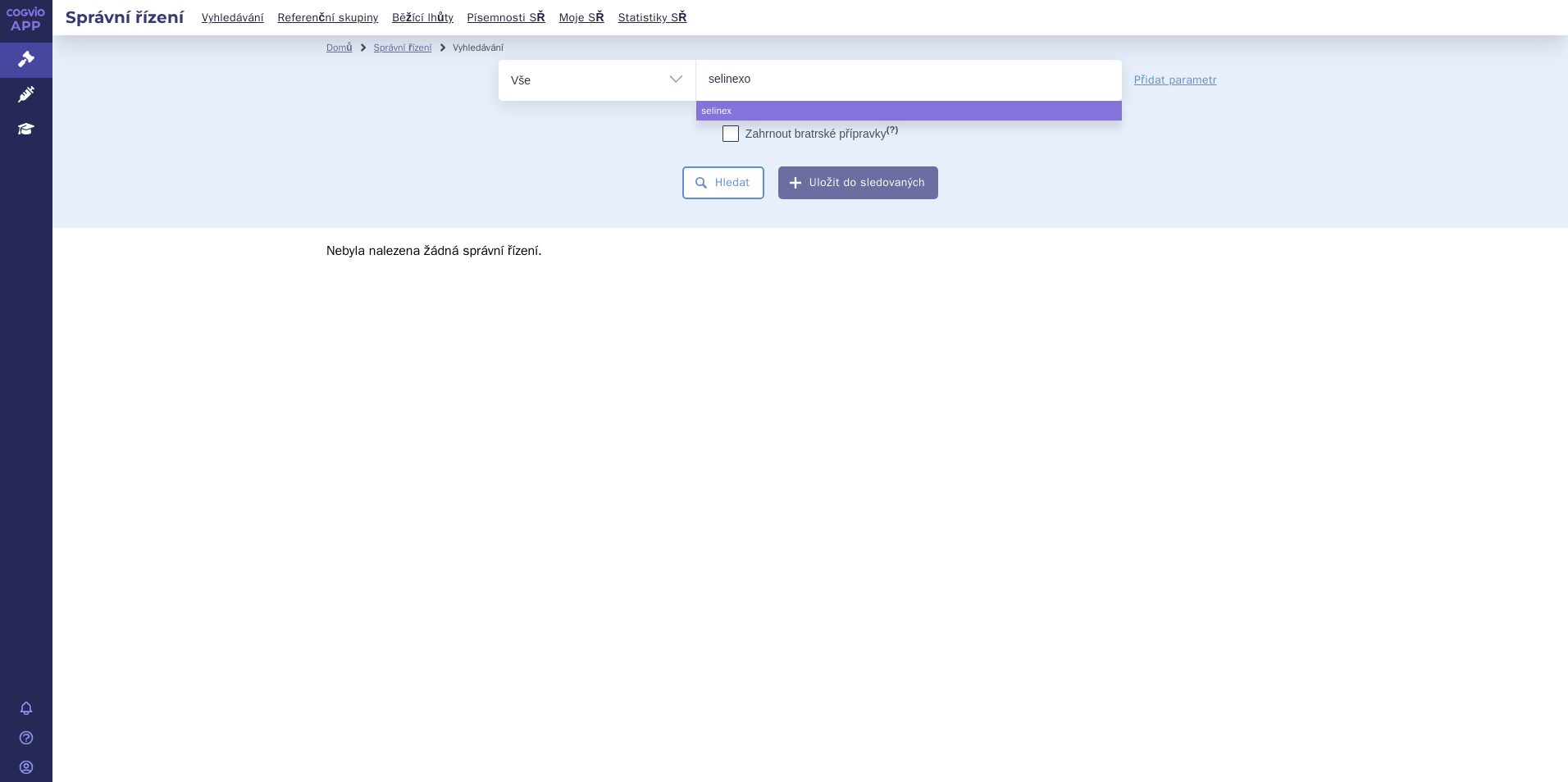 type on "selinexor" 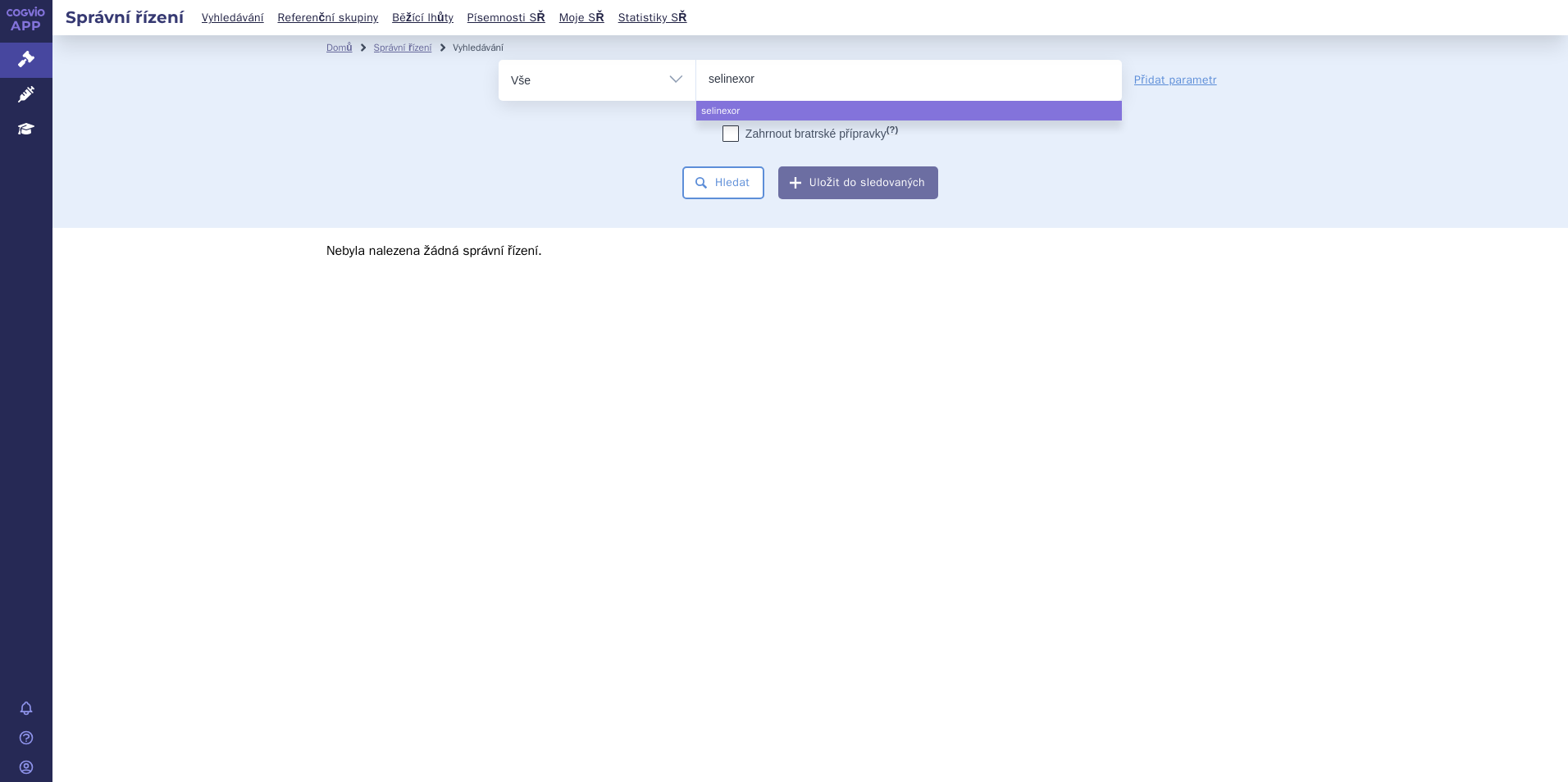 select on "selinexor" 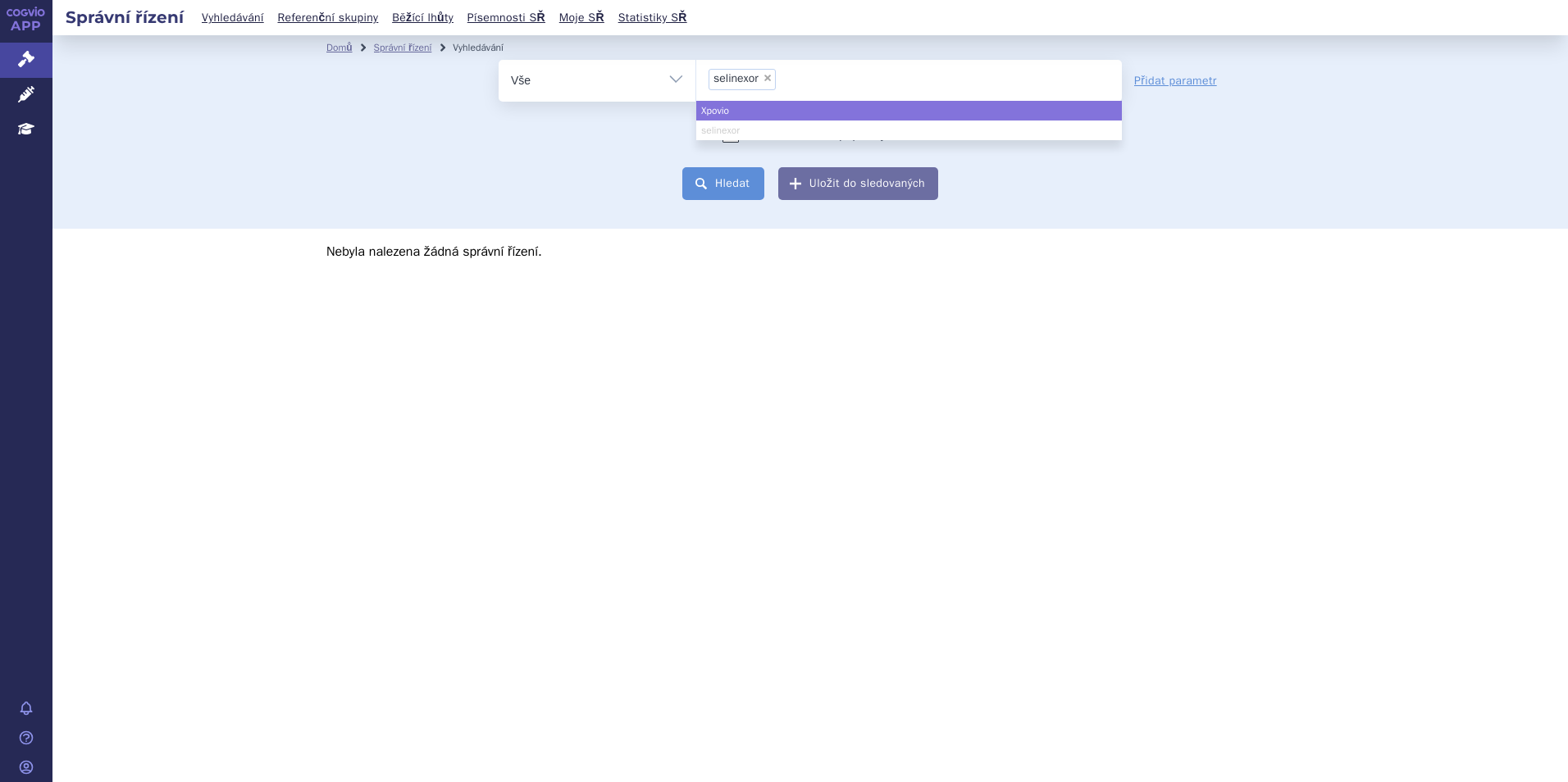 select on "Xpovio" 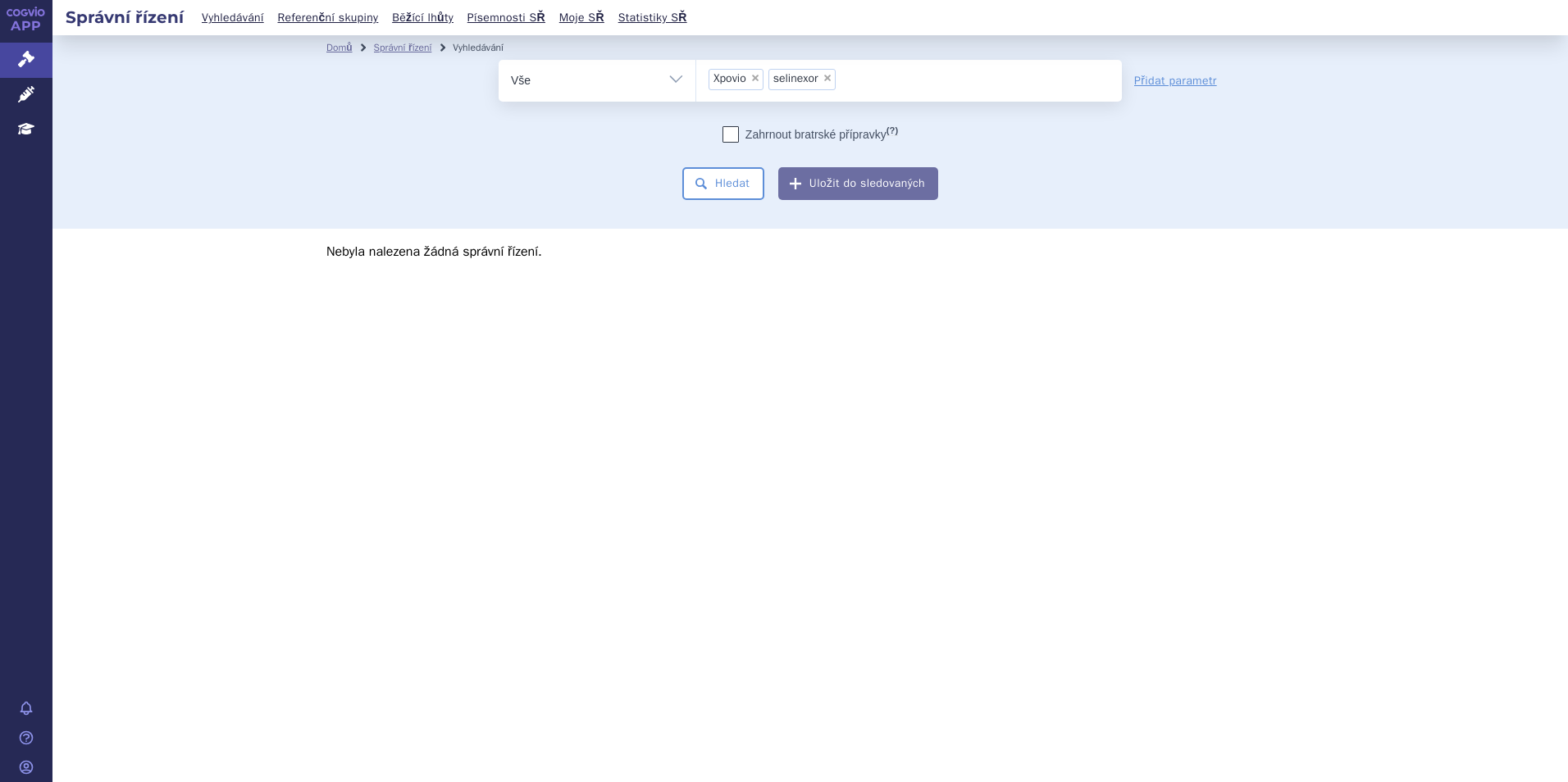 scroll, scrollTop: 0, scrollLeft: 0, axis: both 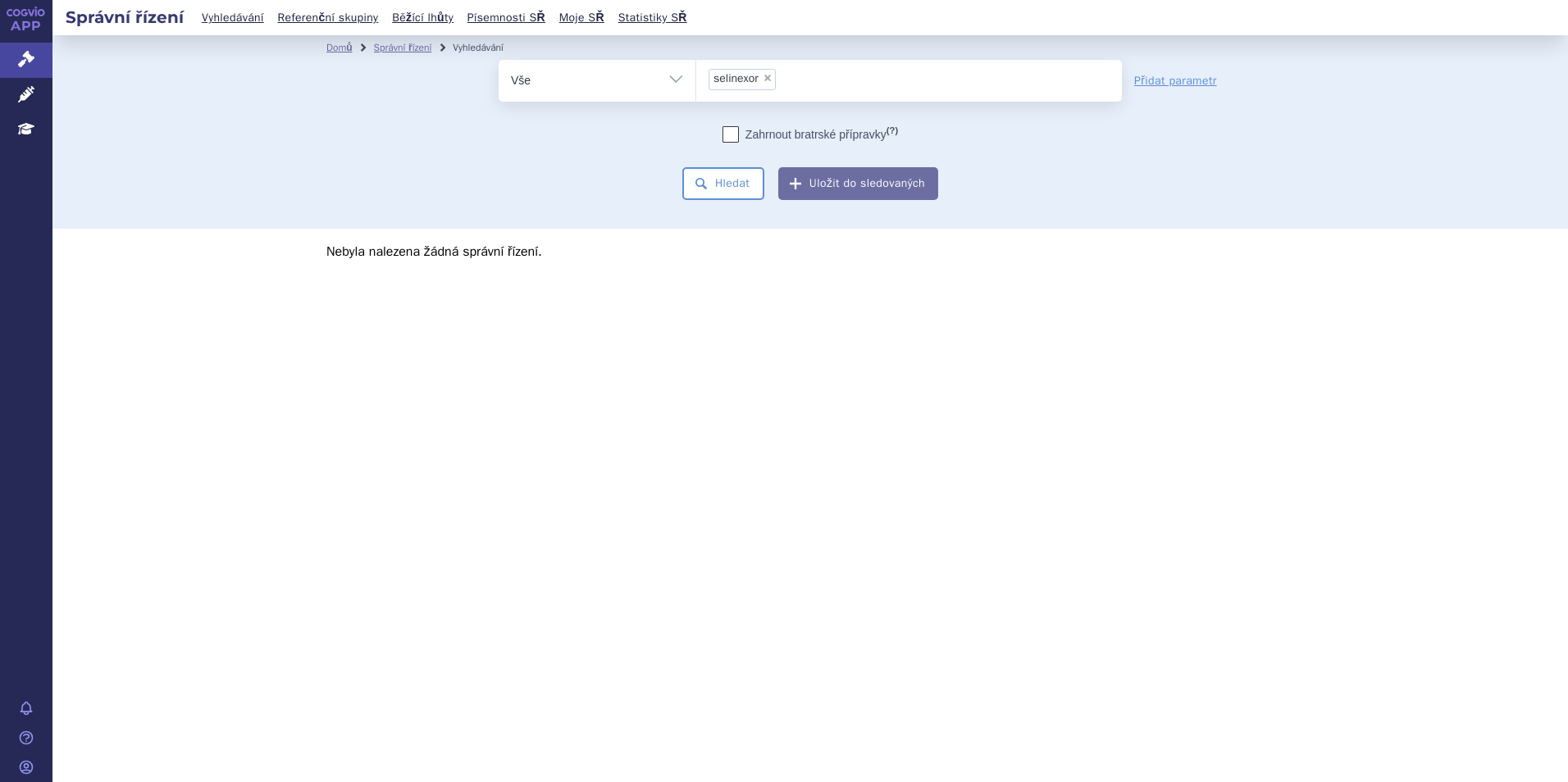 click on "Zahrnout bratrské přípravky  (?)
* Pozor, hledání dle vyhledávacího parametru  Indikační omezení dle MeSH  právě prochází aktualizací, neboť bylo vydáno nové SCAU. Výsledek vašeho hledání může být mírně omezený. Všechna data budou opět k dispozici během několika dní.
Hledat
Uložit do sledovaných" at bounding box center (810, 163) 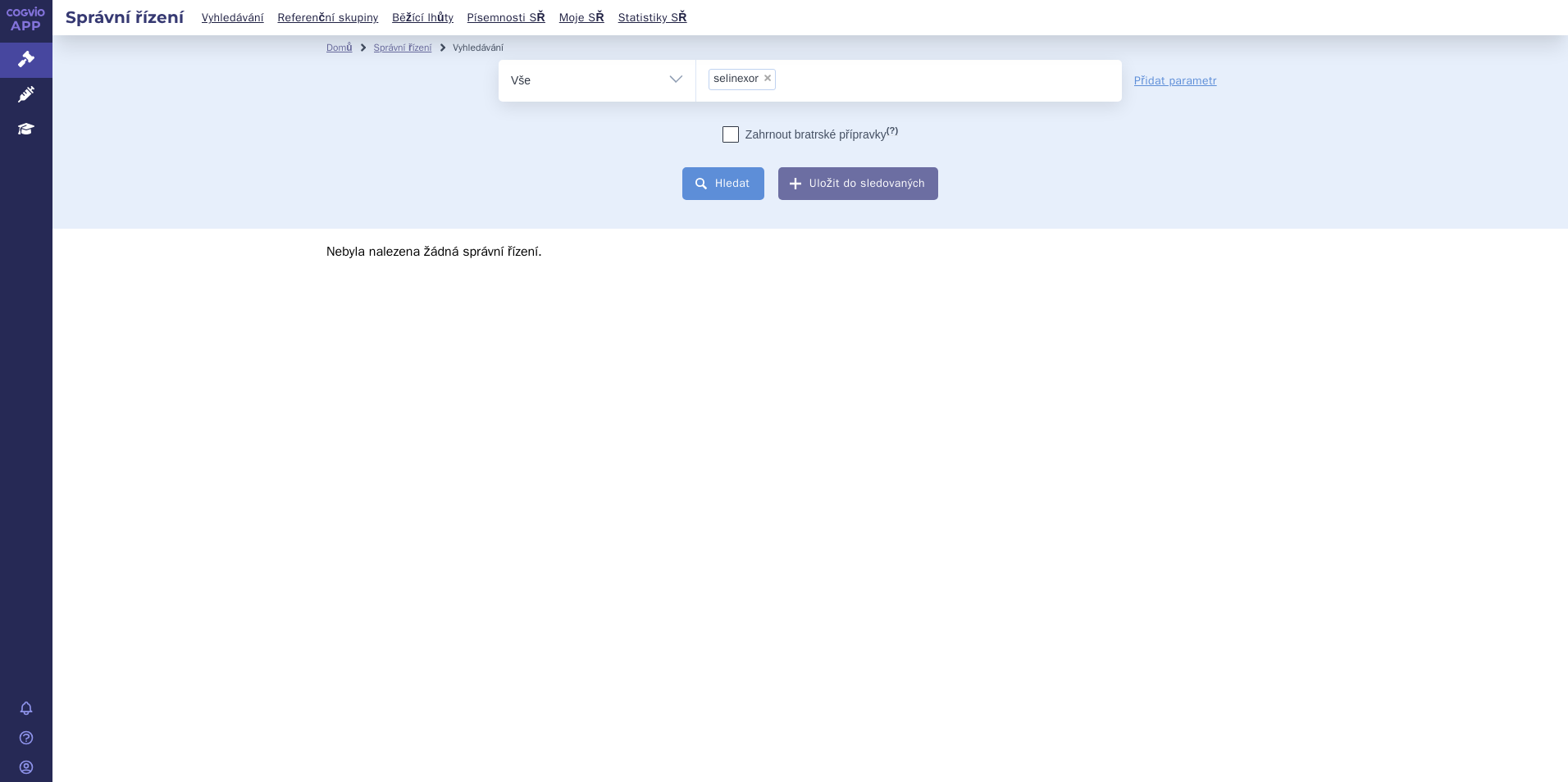 click on "Hledat" at bounding box center [723, 184] 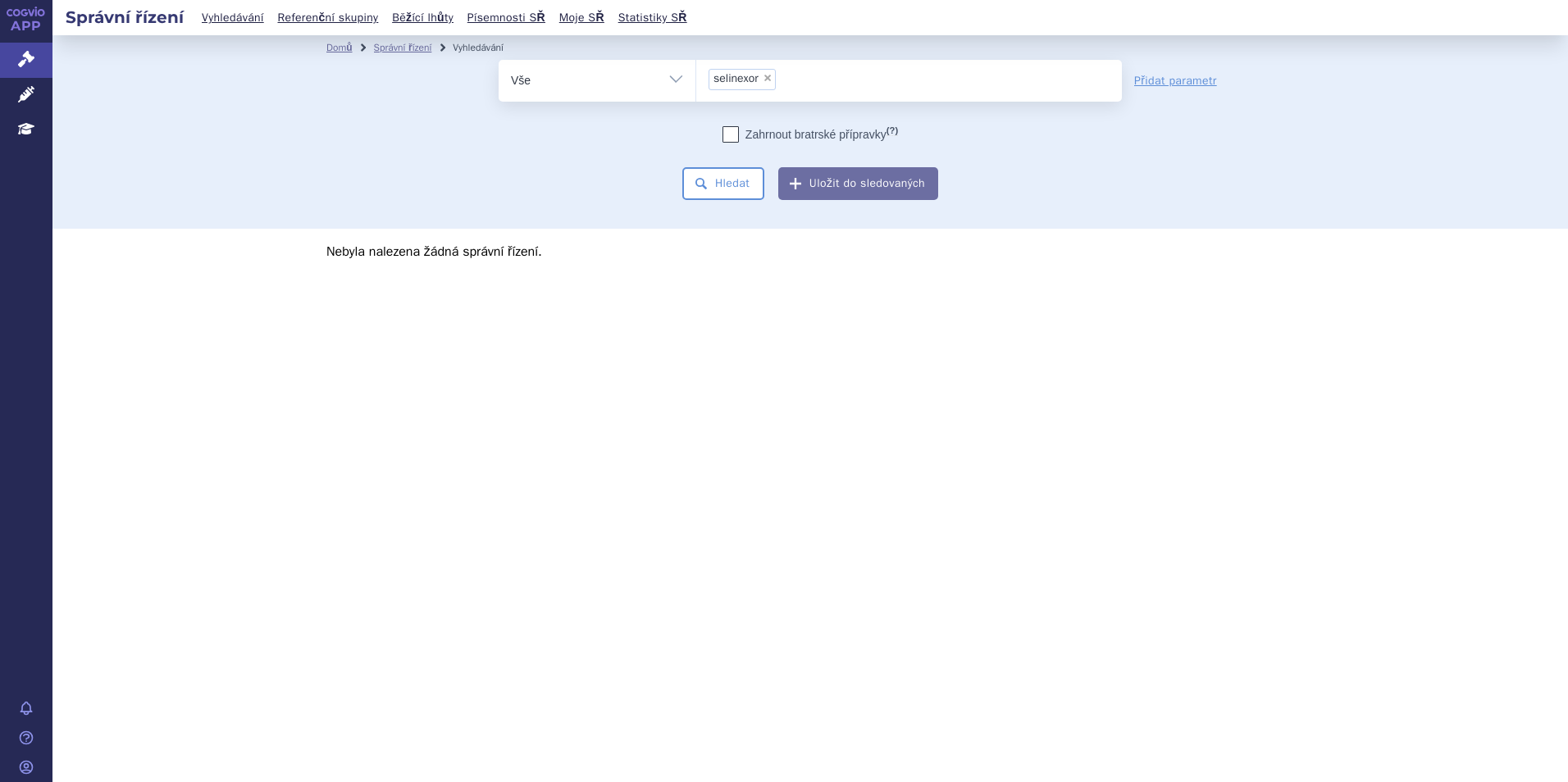 scroll, scrollTop: 0, scrollLeft: 0, axis: both 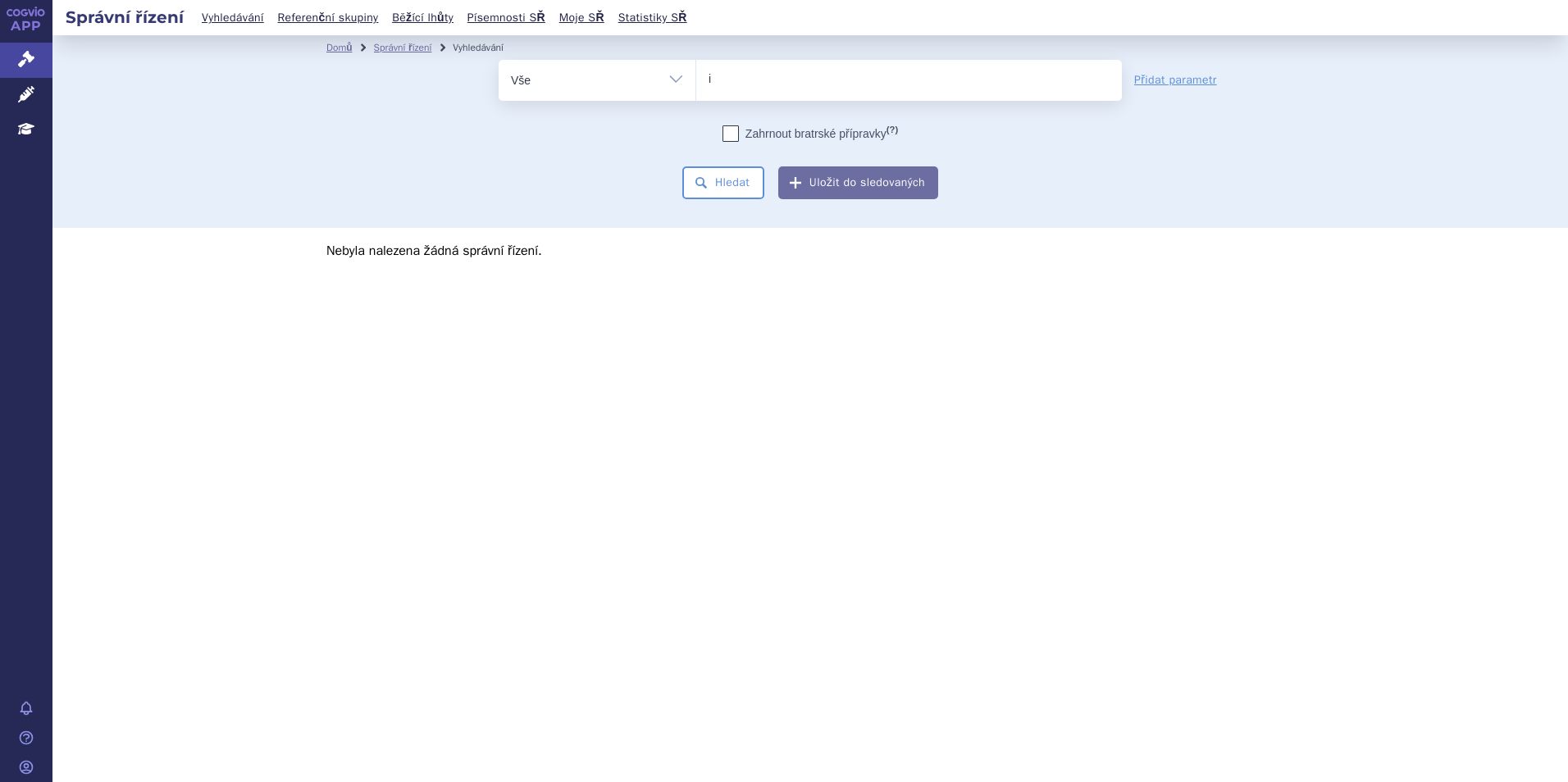 type on "im" 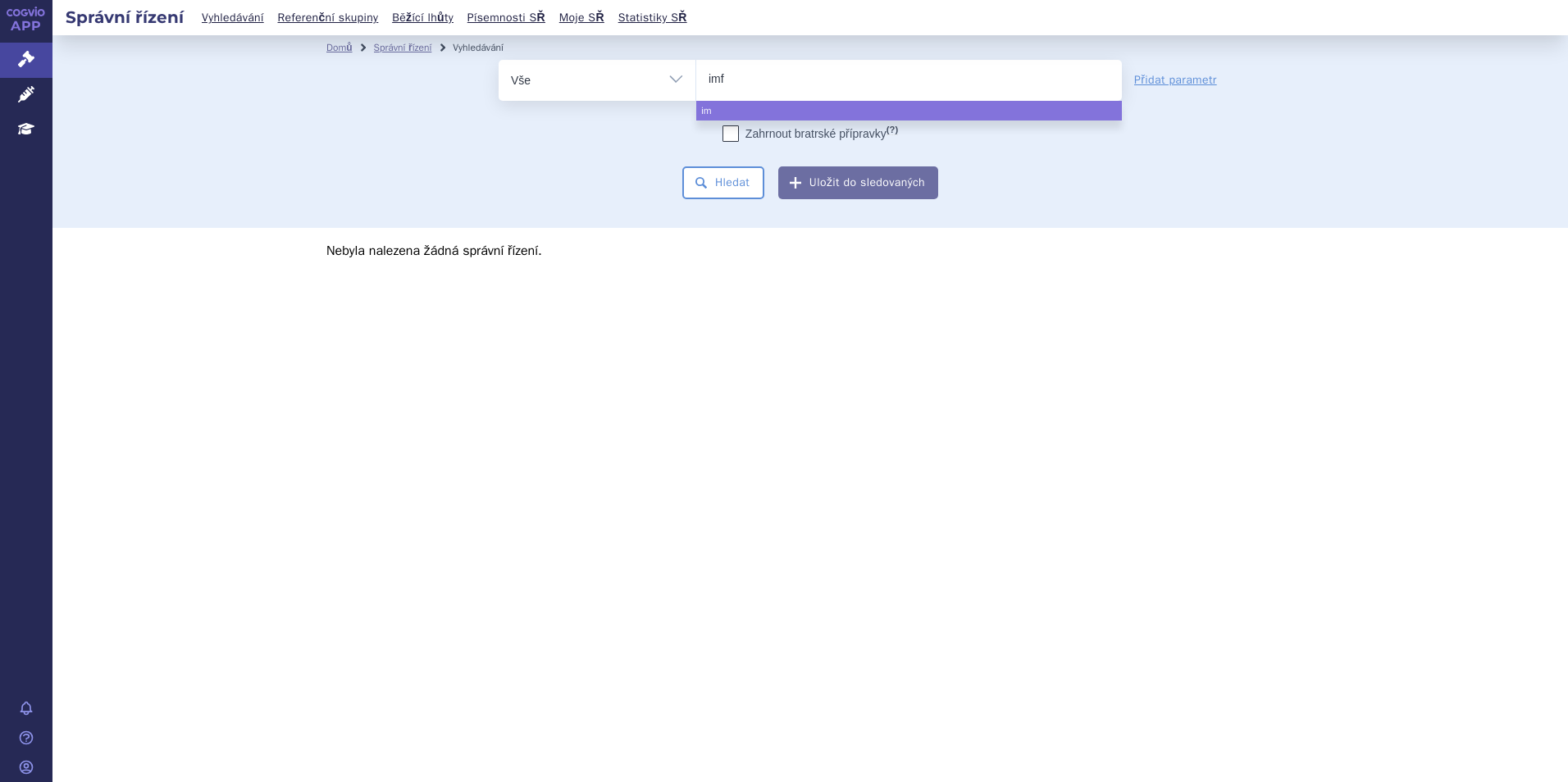 type on "imfi" 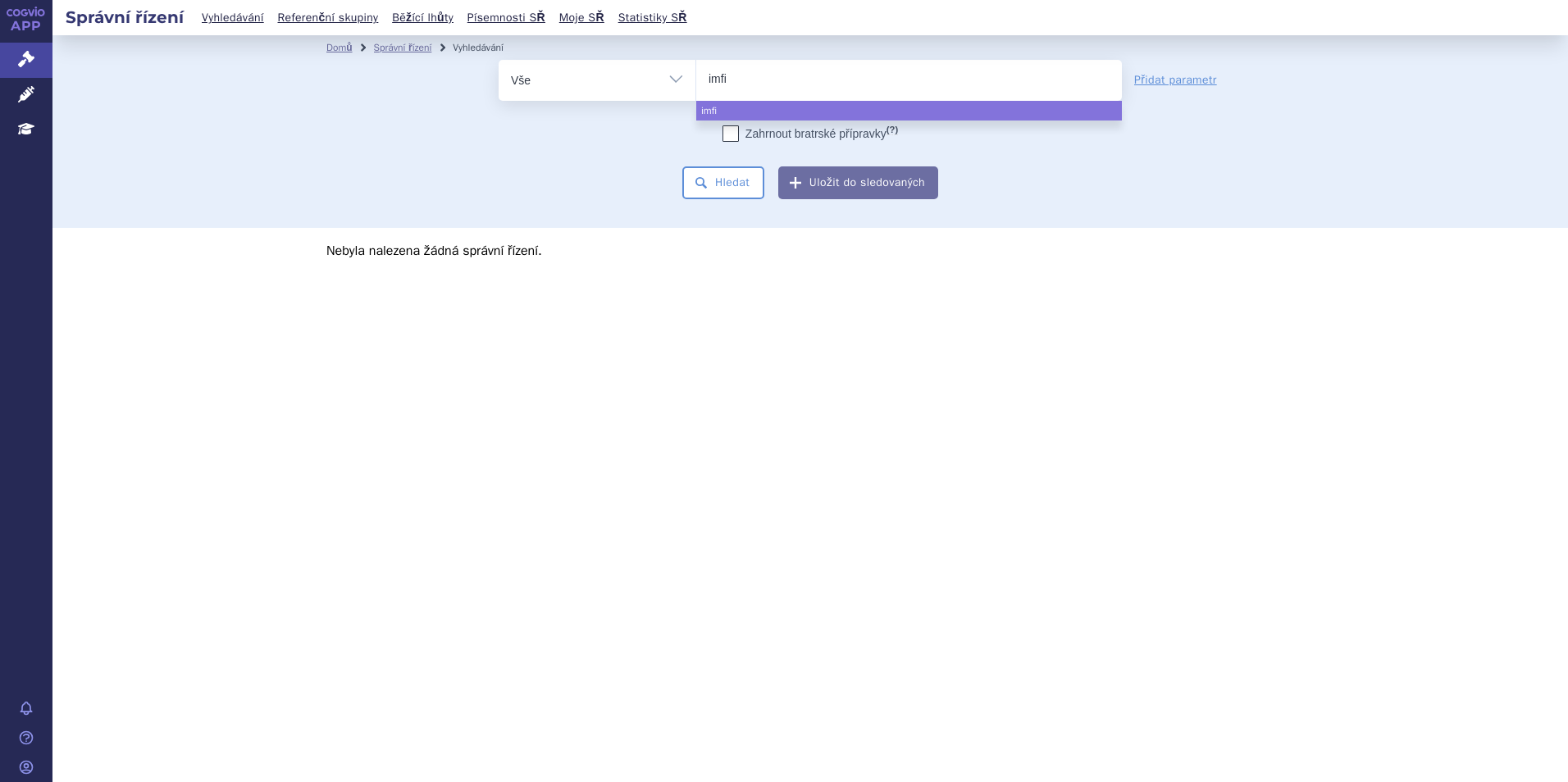 type on "imfin" 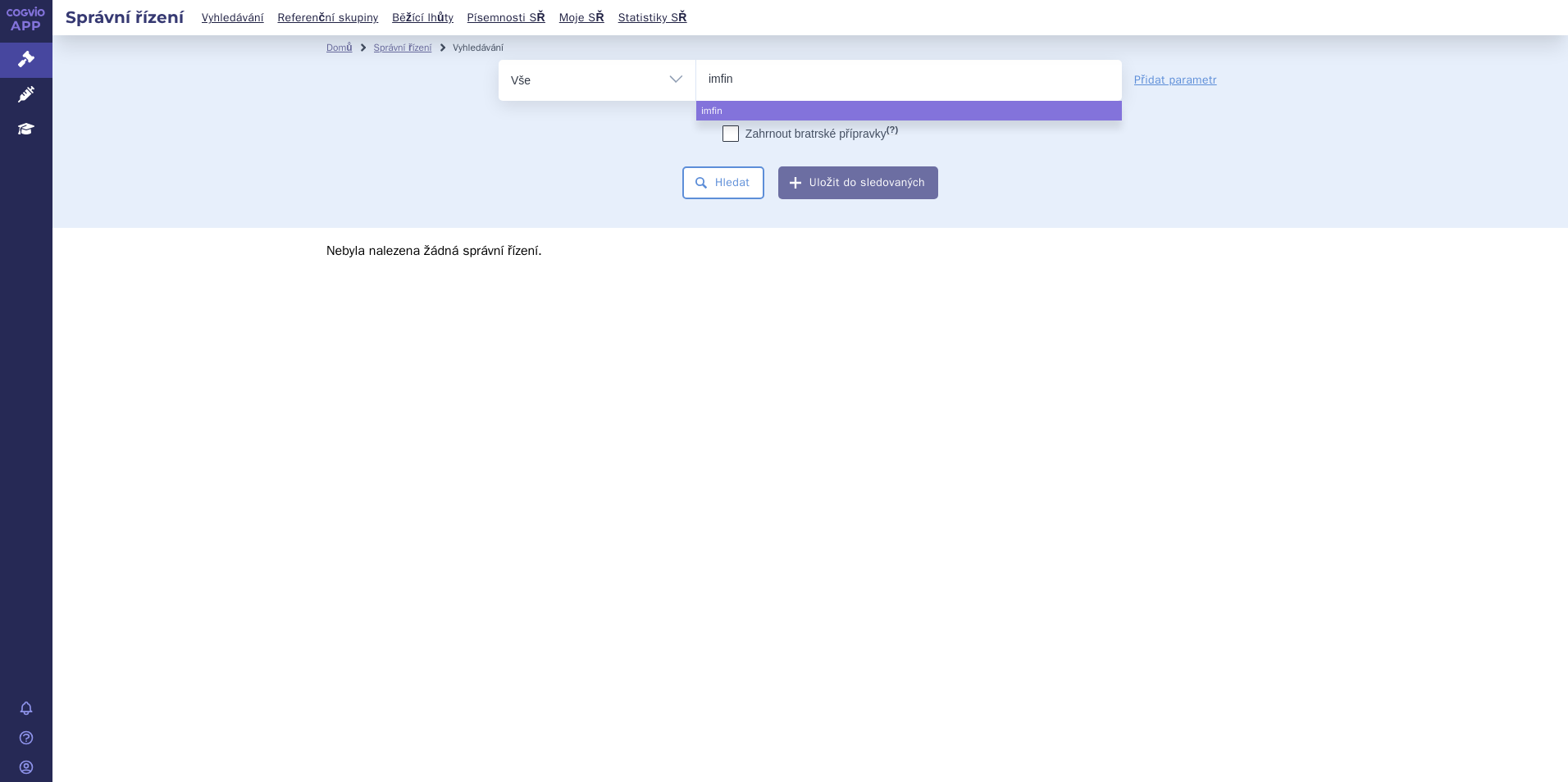 type on "imfini" 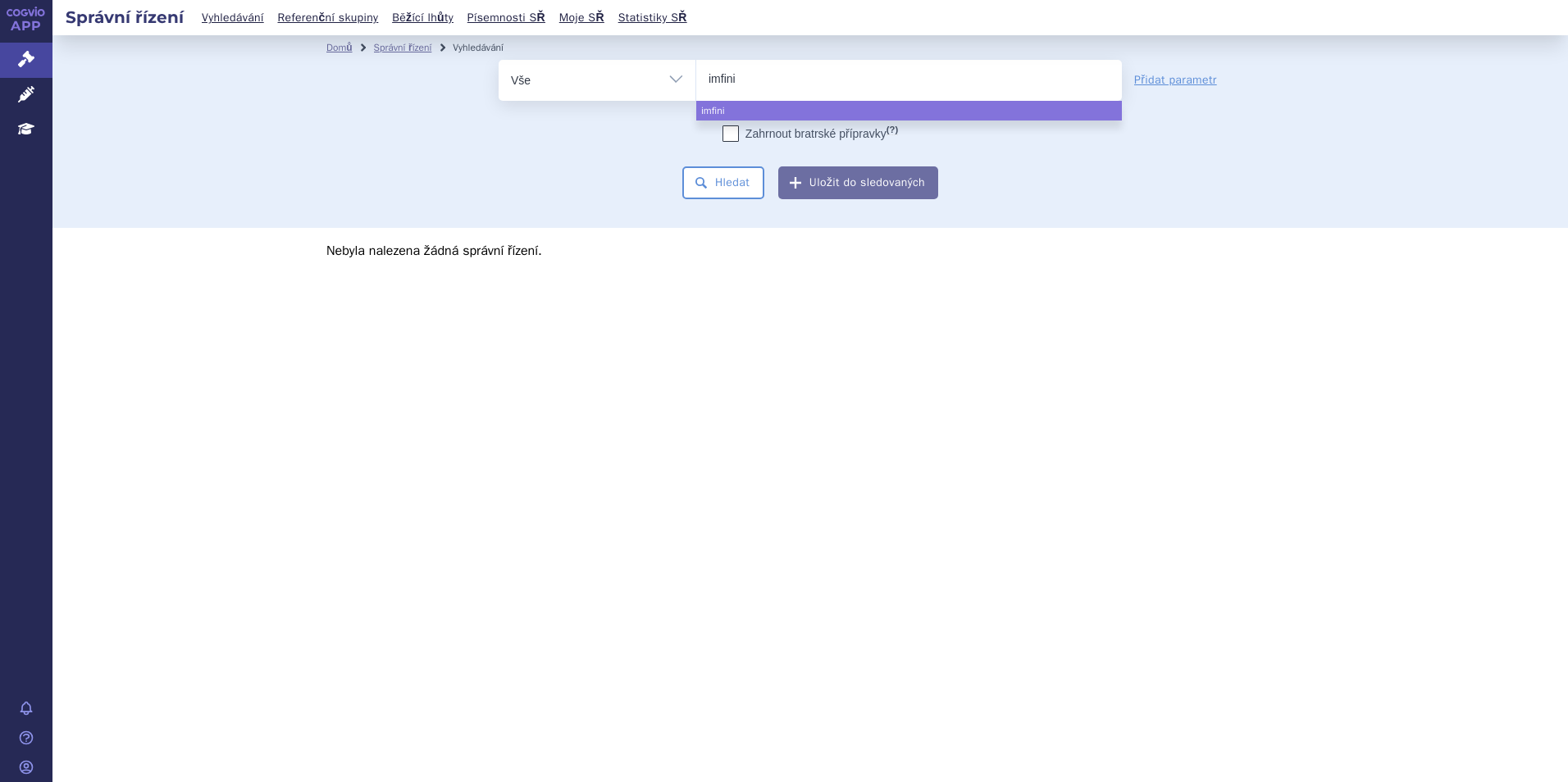type on "imfin" 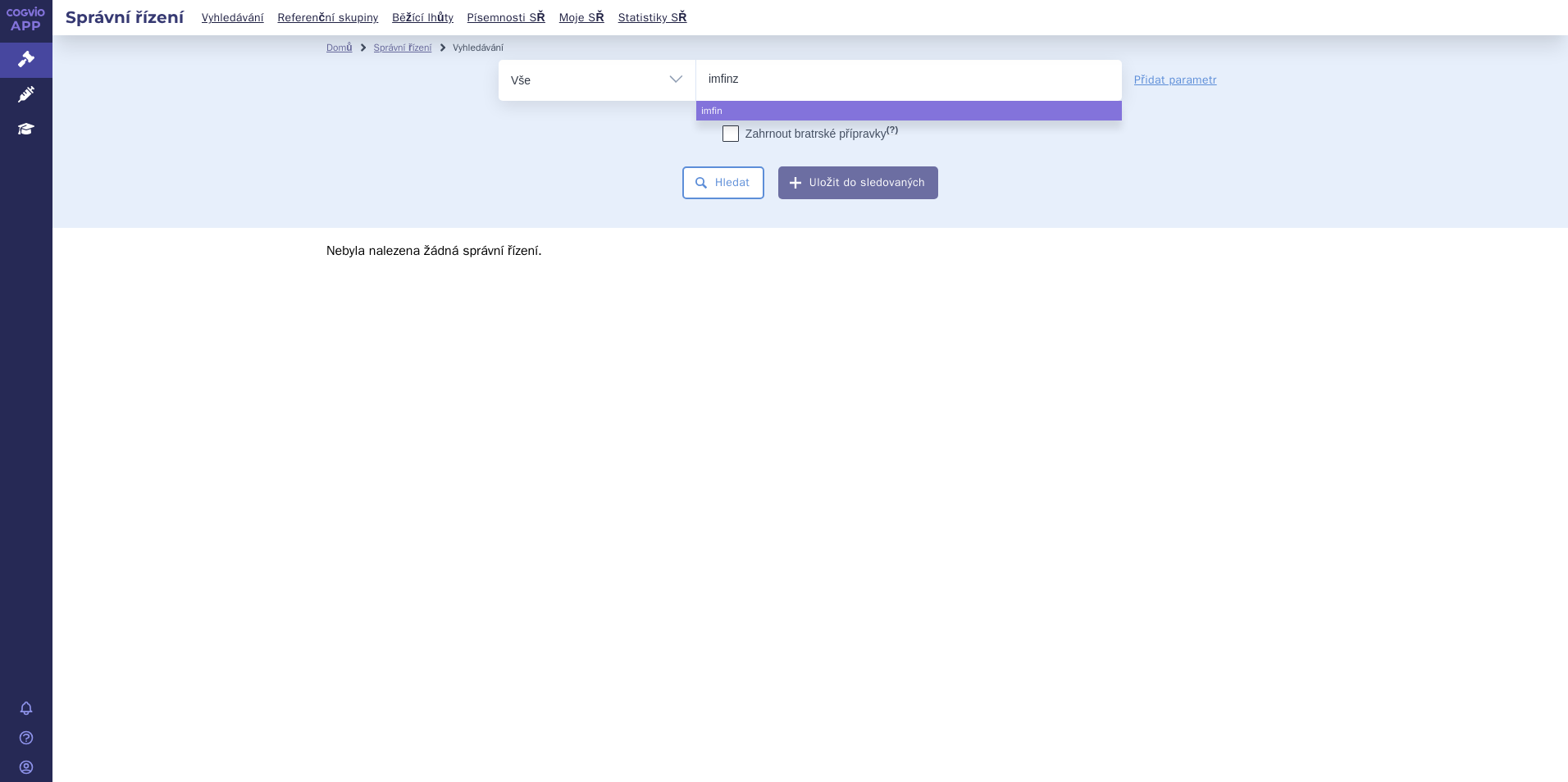 type on "imfinzi" 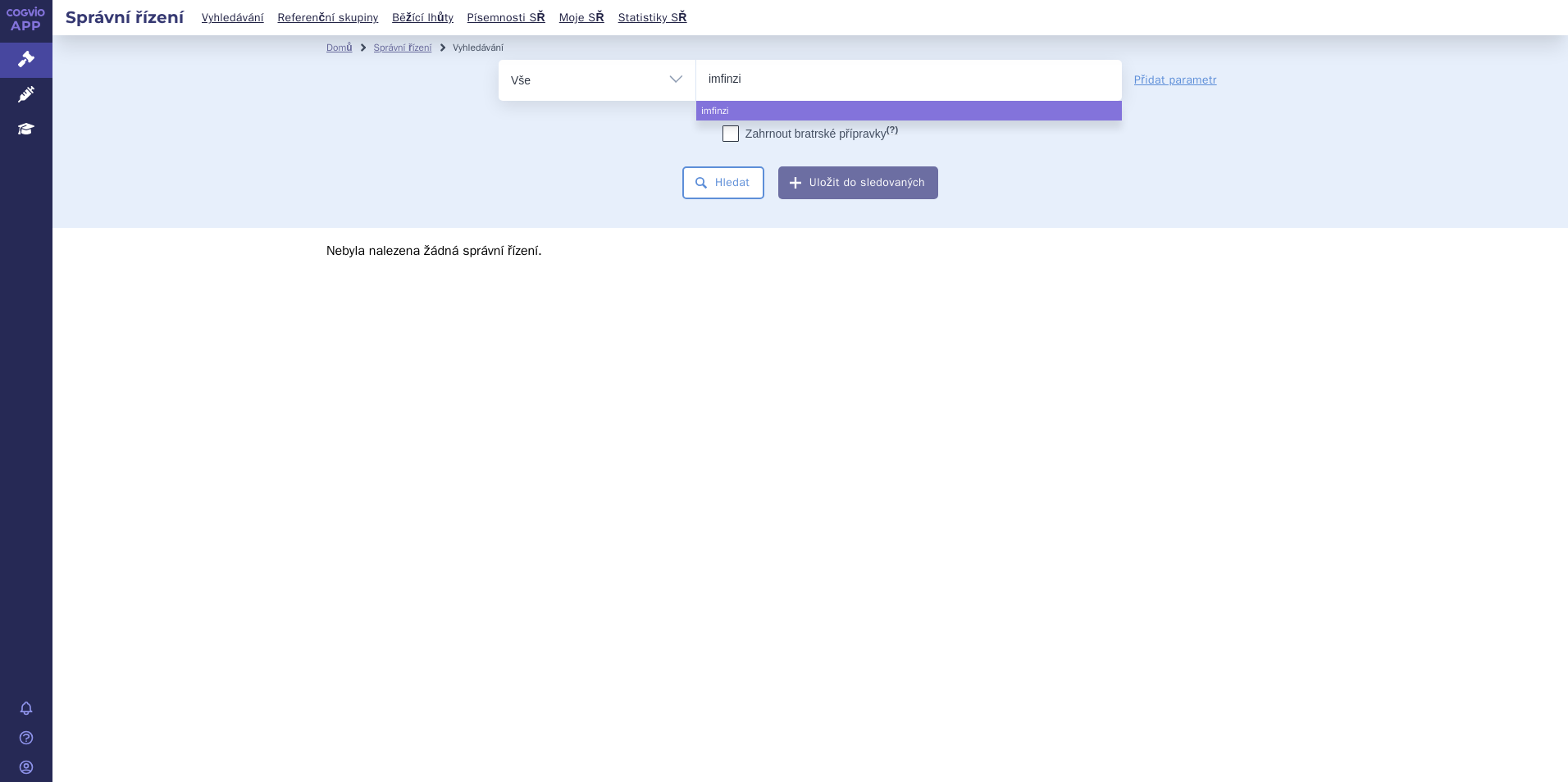 select on "imfinzi" 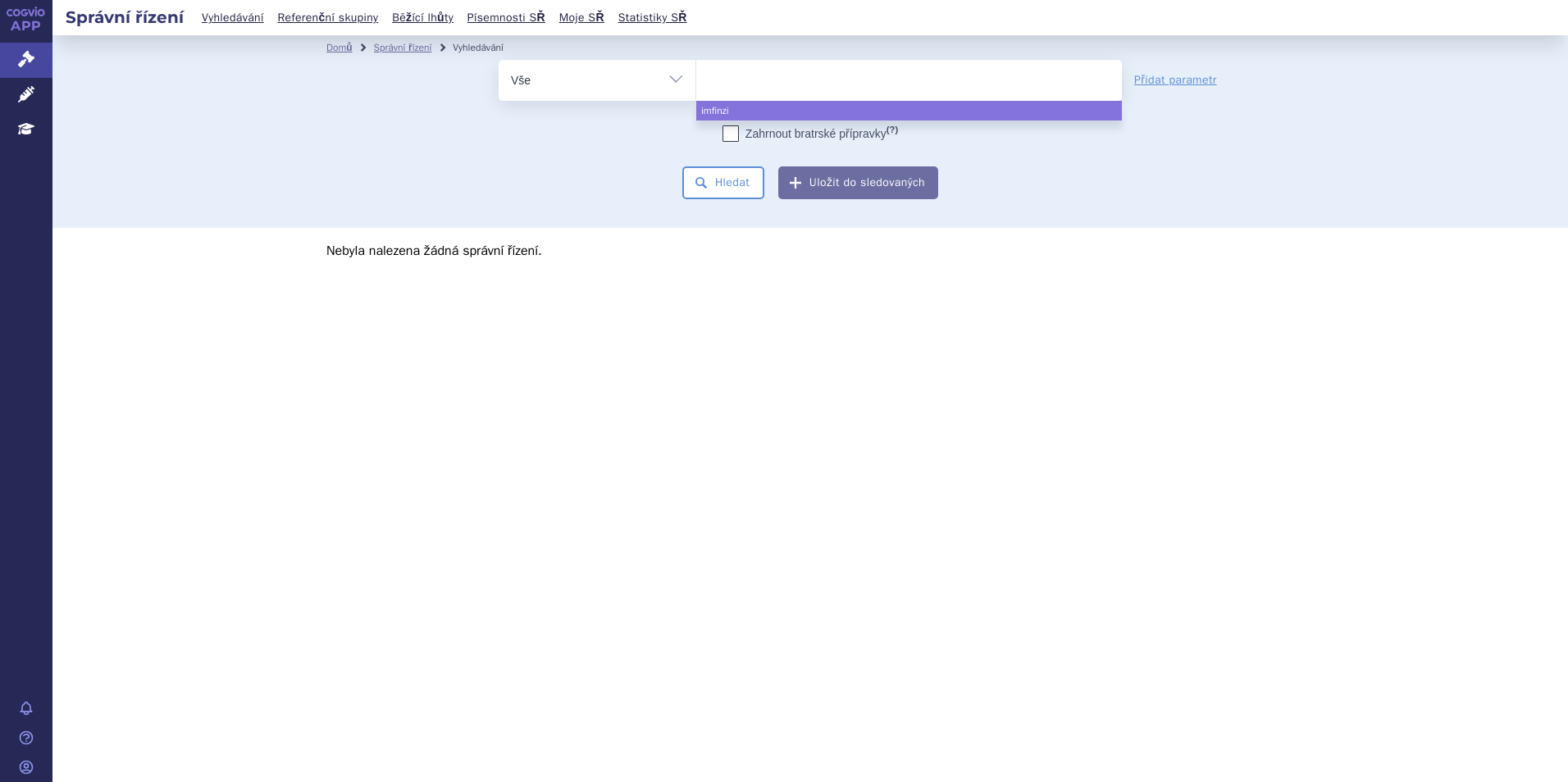 click on "Zahrnout bratrské přípravky  (?)
* Pozor, hledání dle vyhledávacího parametru  Indikační omezení dle MeSH  právě prochází aktualizací, neboť bylo vydáno nové SCAU. Výsledek vašeho hledání může být mírně omezený. Všechna data budou opět k dispozici během několika dní.
Hledat
Uložit do sledovaných" at bounding box center [810, 162] 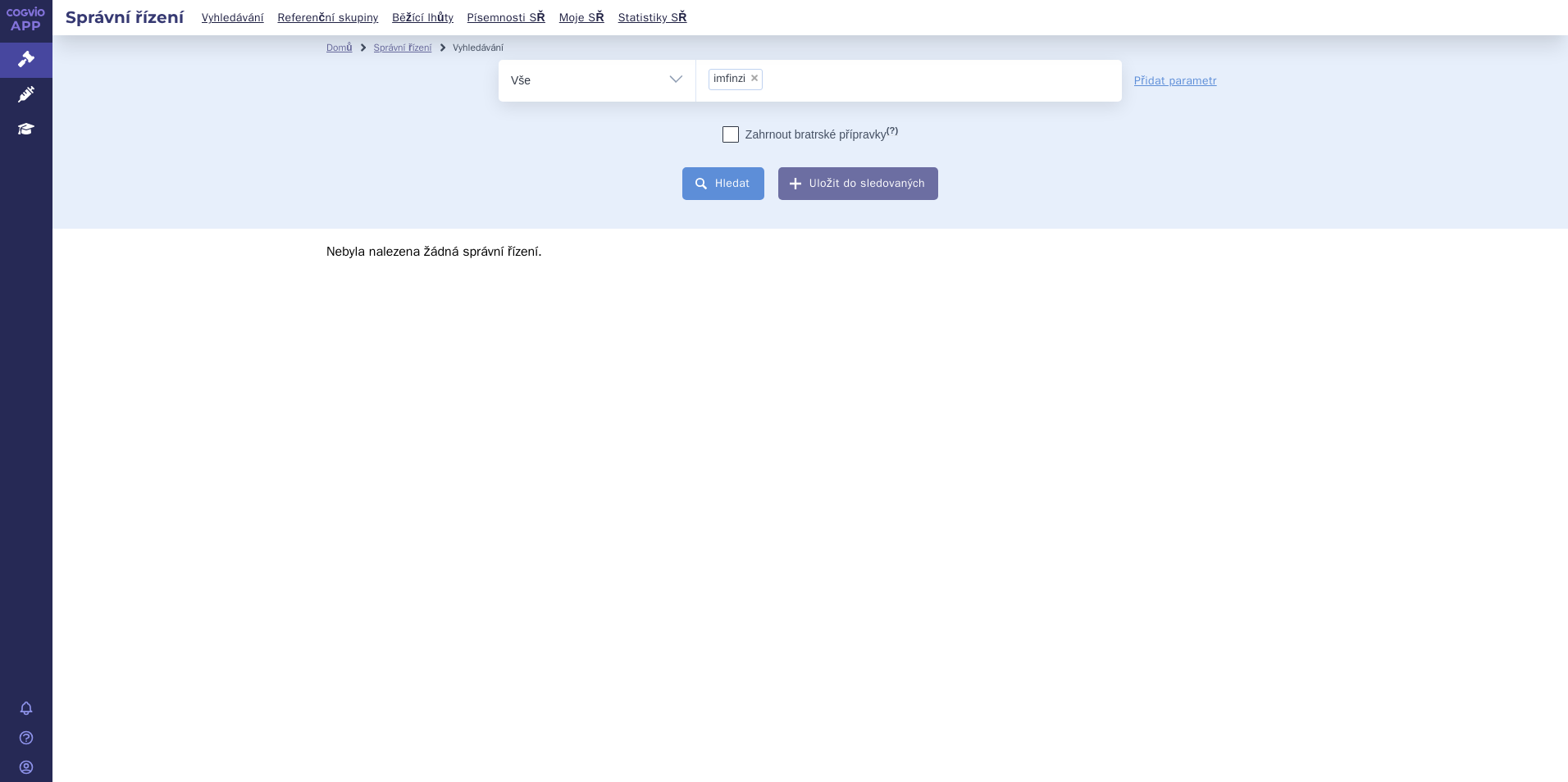 click on "Hledat" at bounding box center (723, 184) 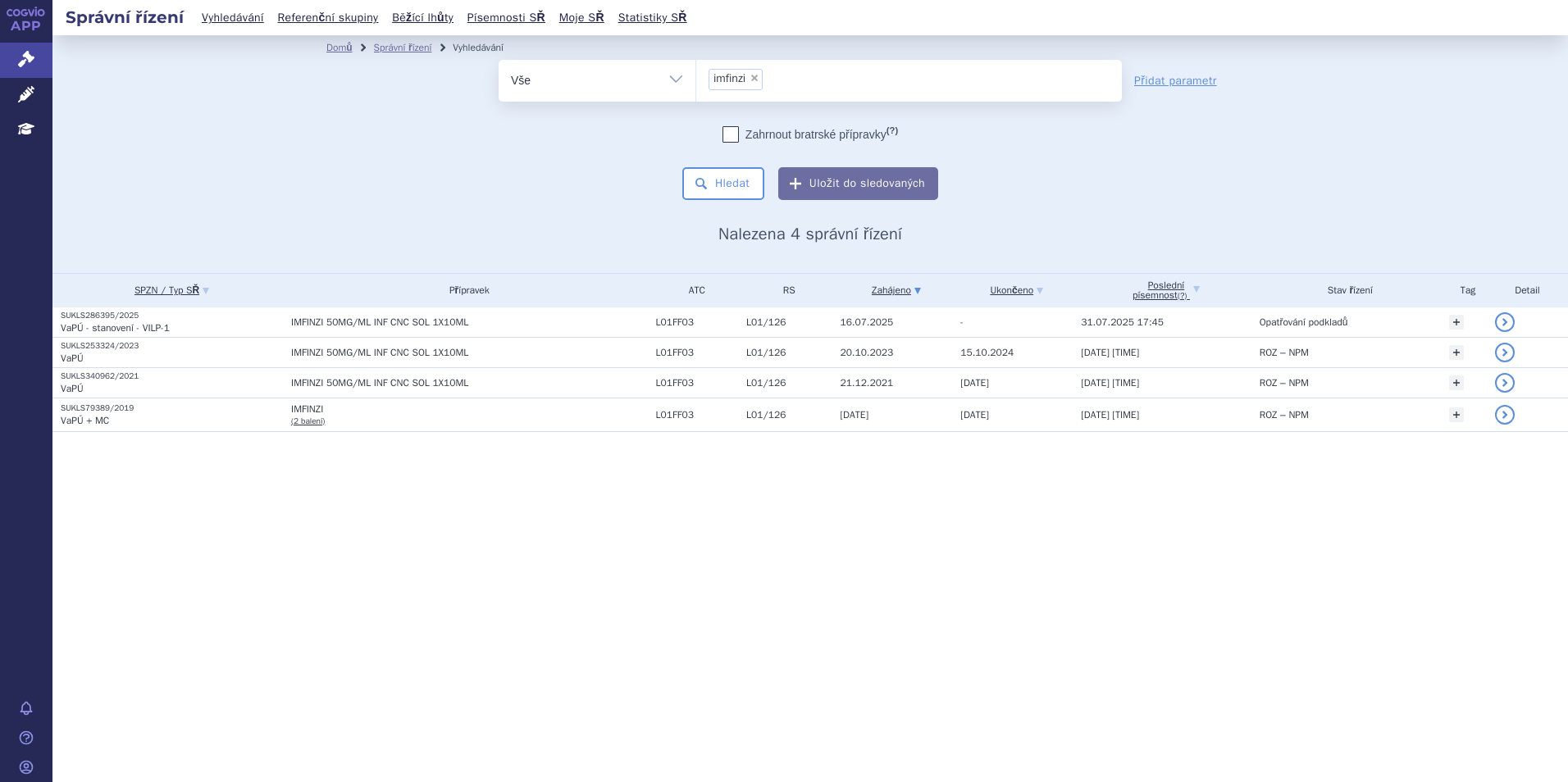 scroll, scrollTop: 0, scrollLeft: 0, axis: both 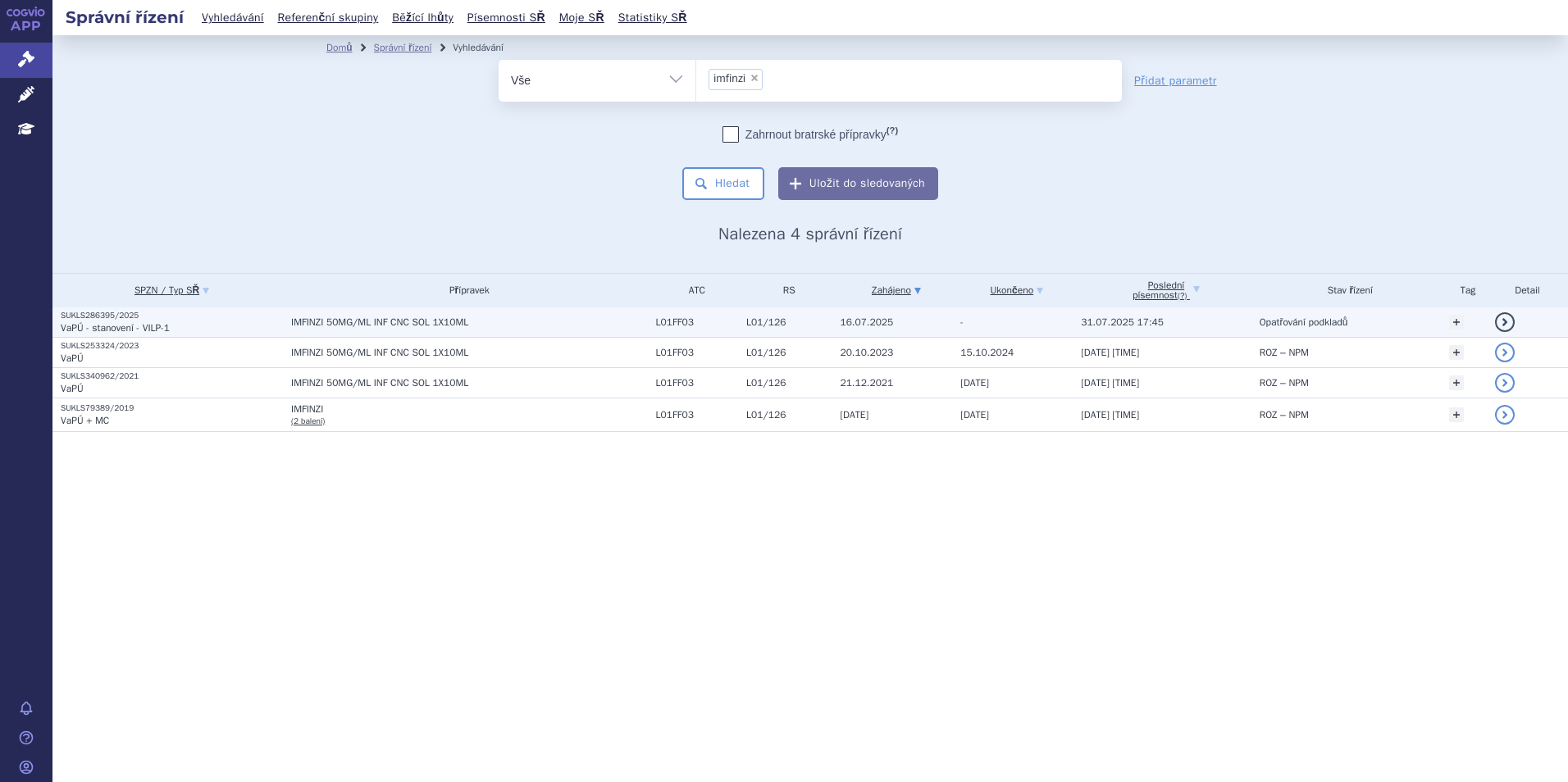 click on "VaPÚ - stanovení - VILP-1" at bounding box center [171, 328] 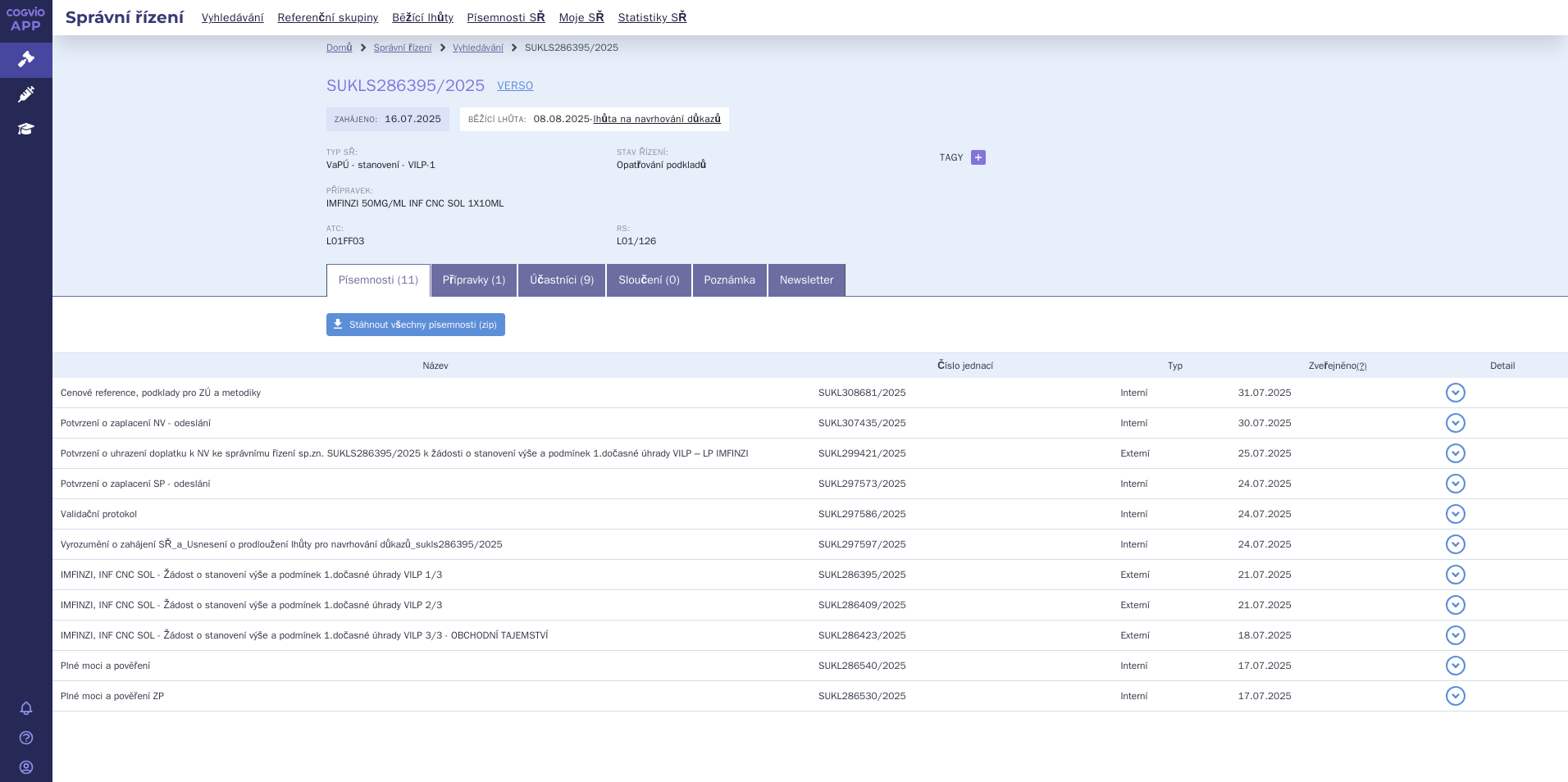 scroll, scrollTop: 0, scrollLeft: 0, axis: both 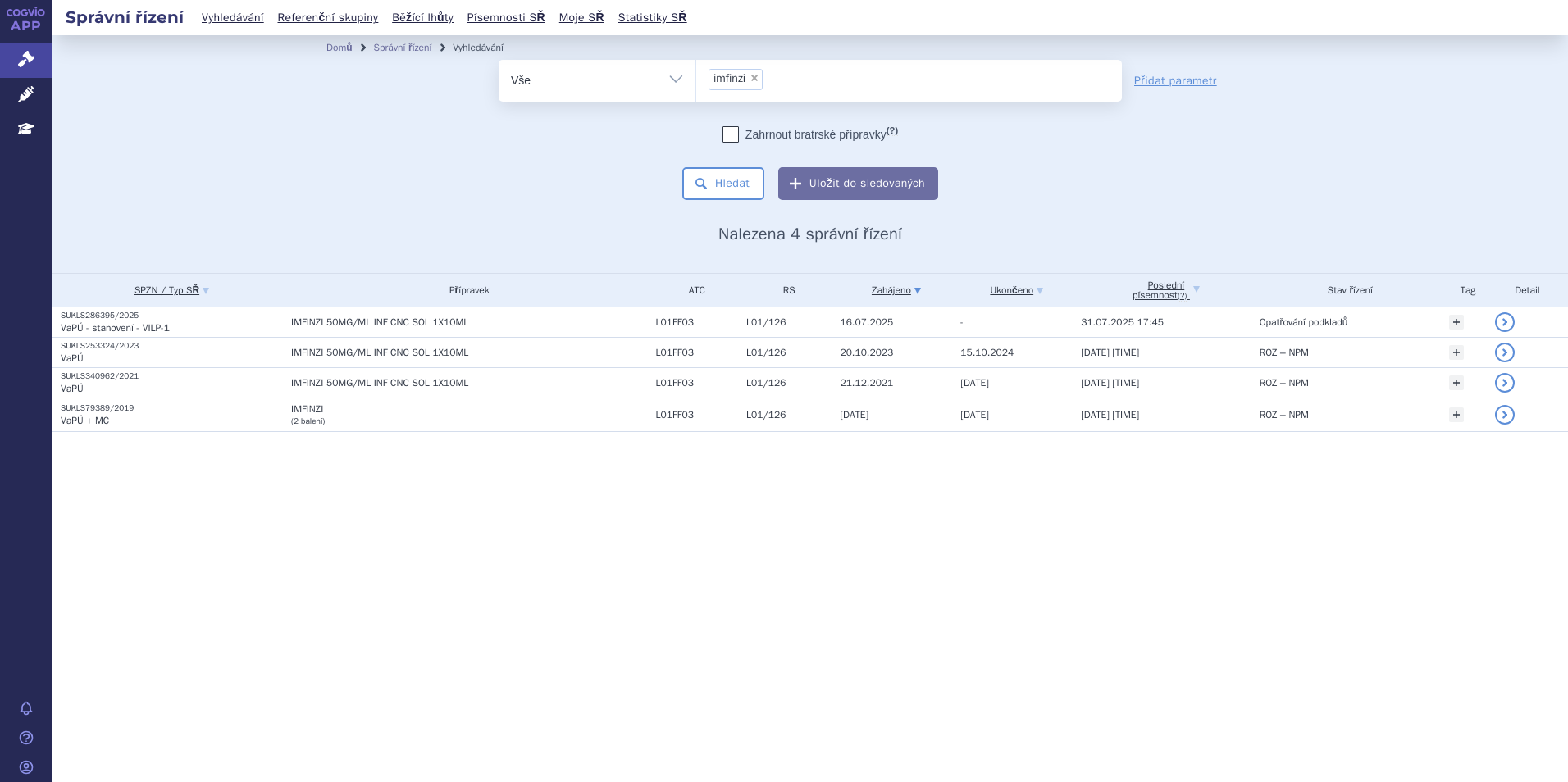 click on "×" at bounding box center [754, 78] 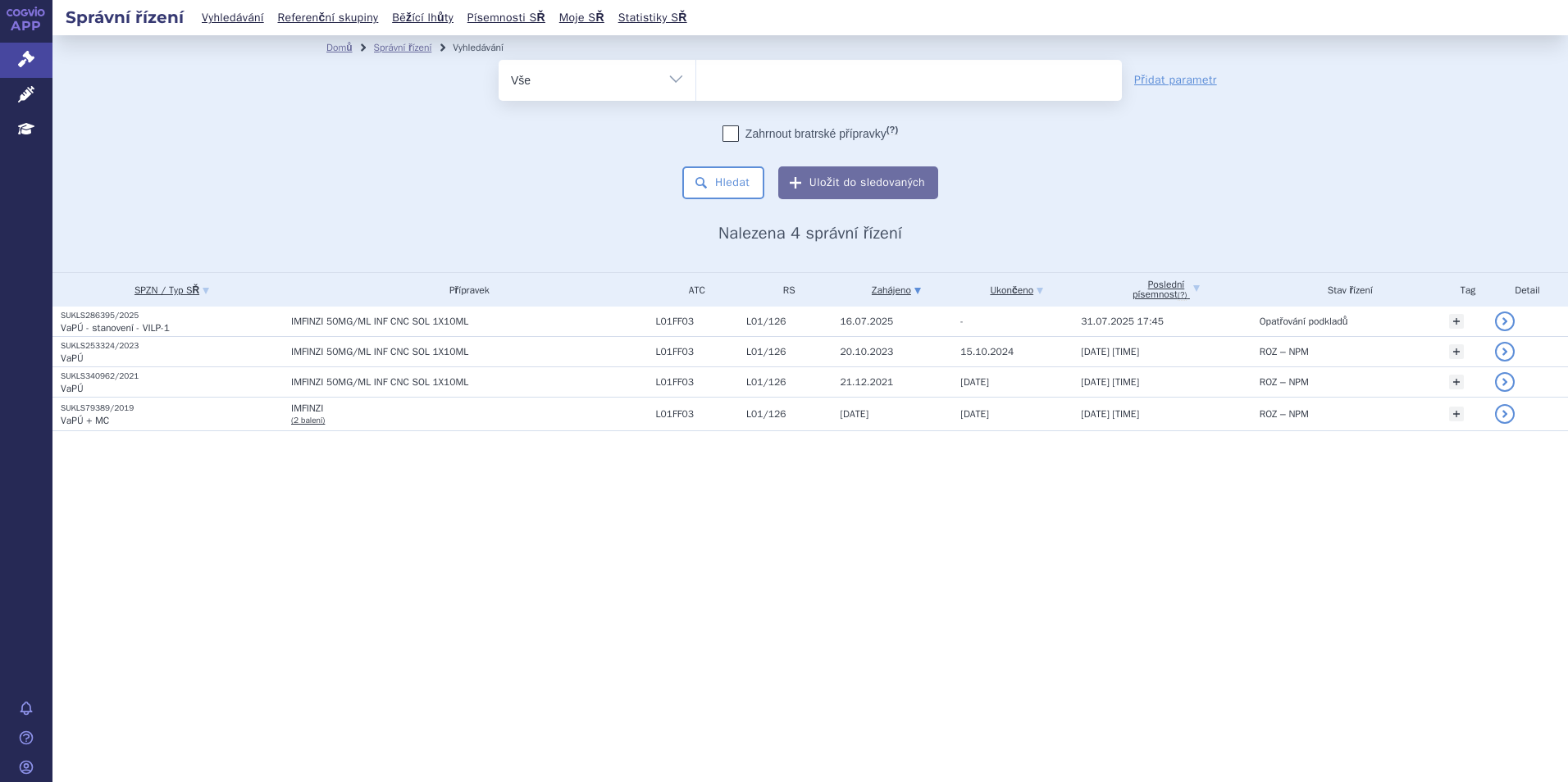 click at bounding box center [909, 77] 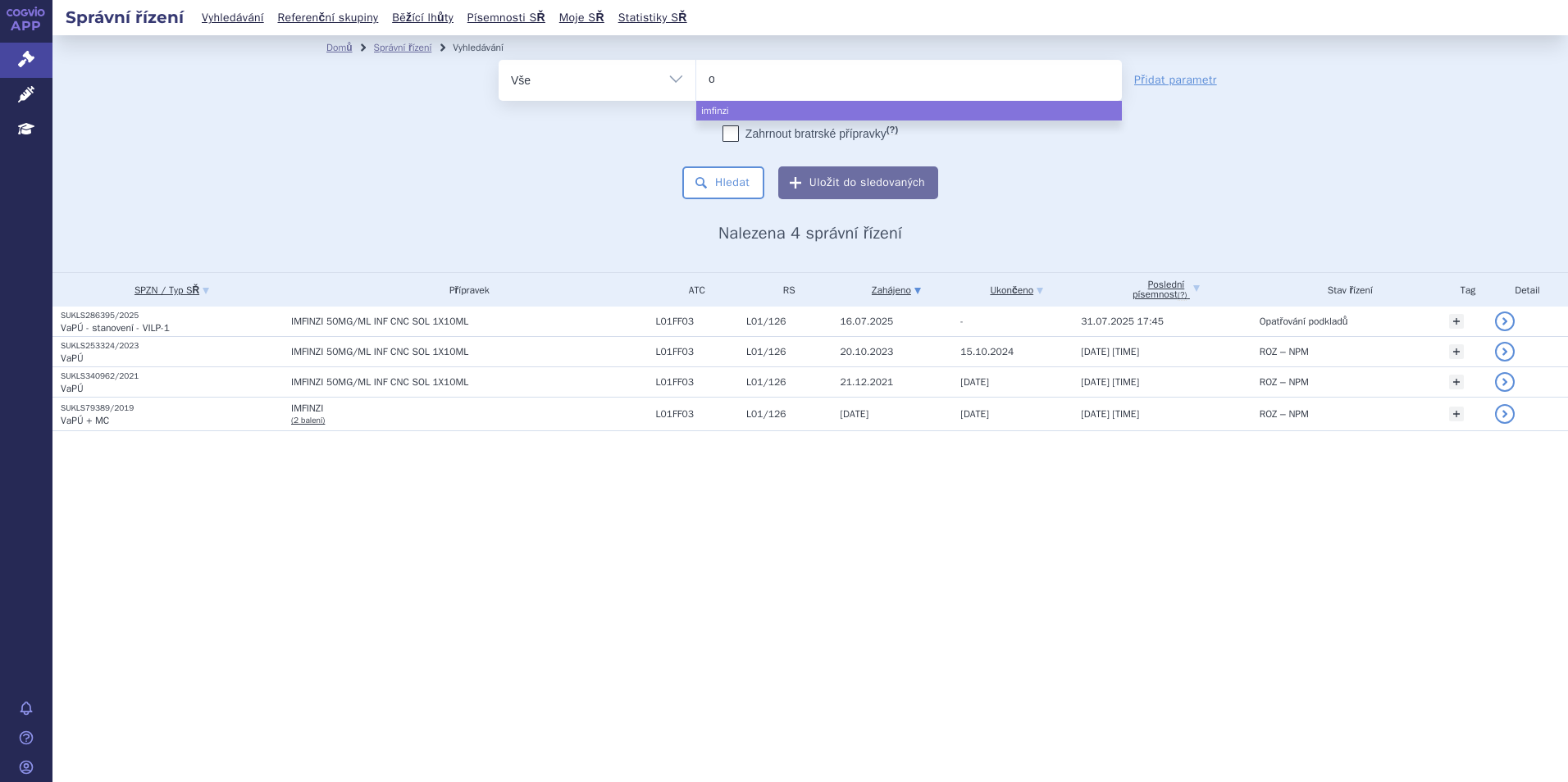 type on "op" 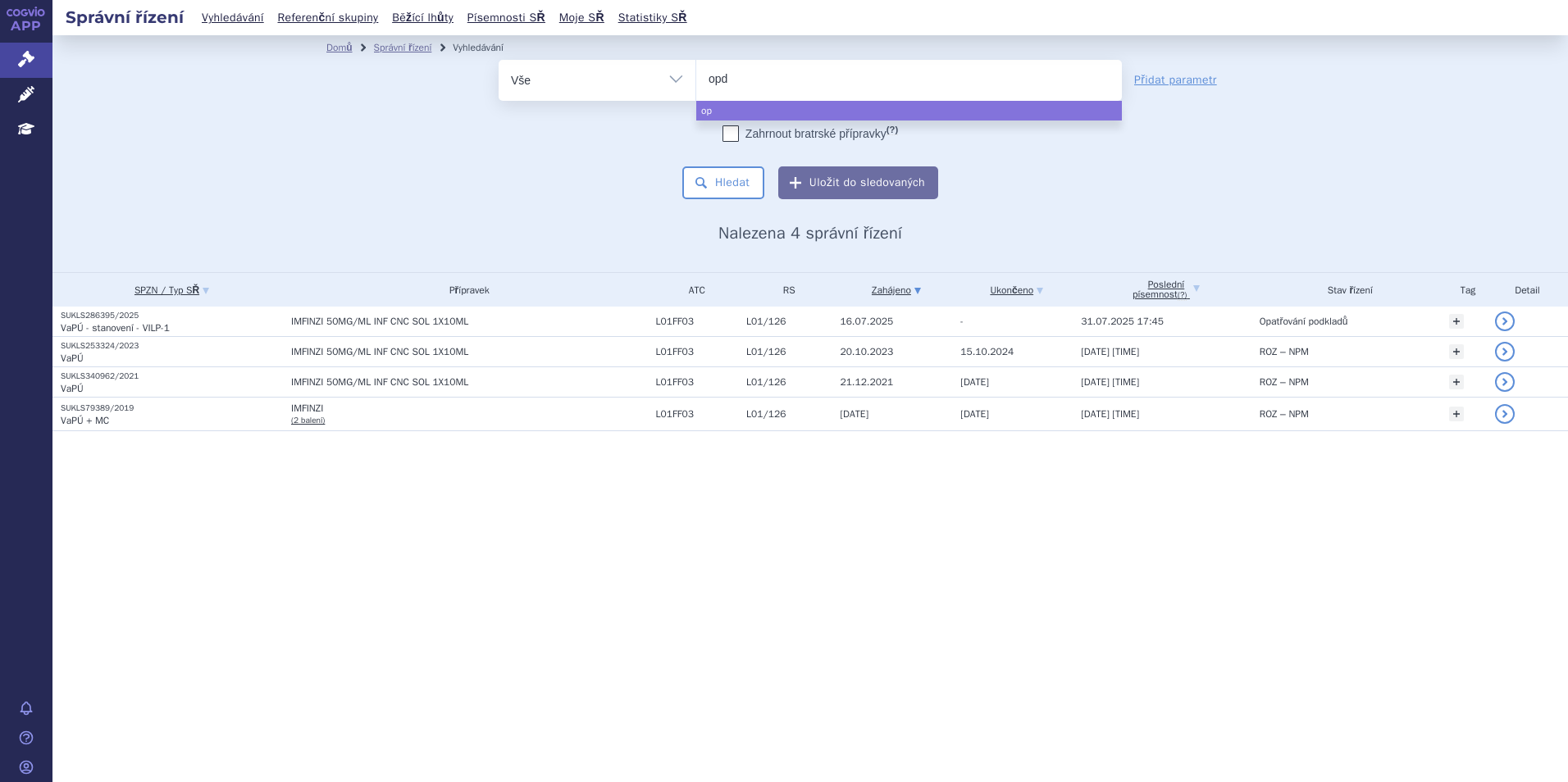 type on "opdi" 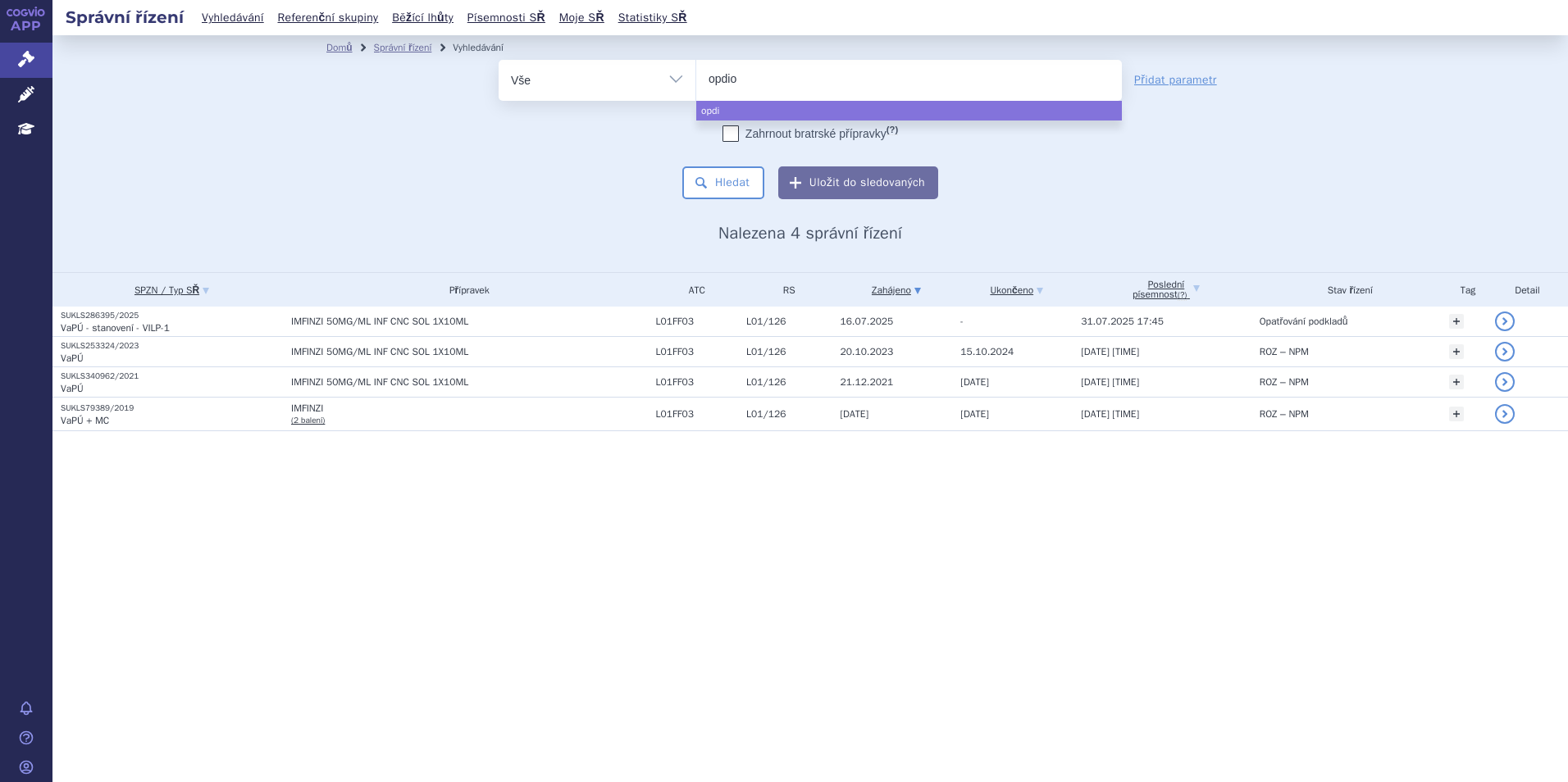 type on "opdiov" 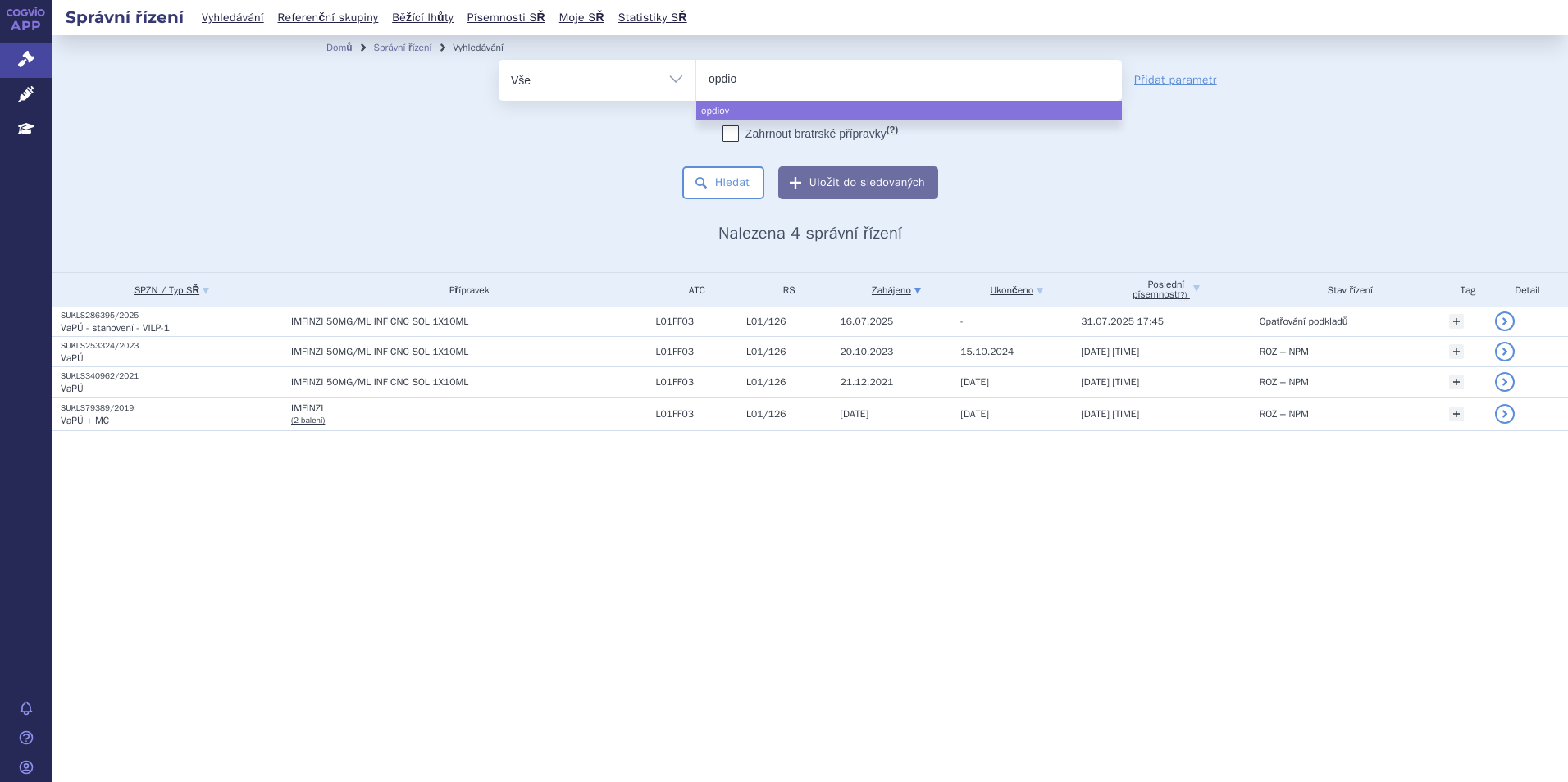 type on "opdi" 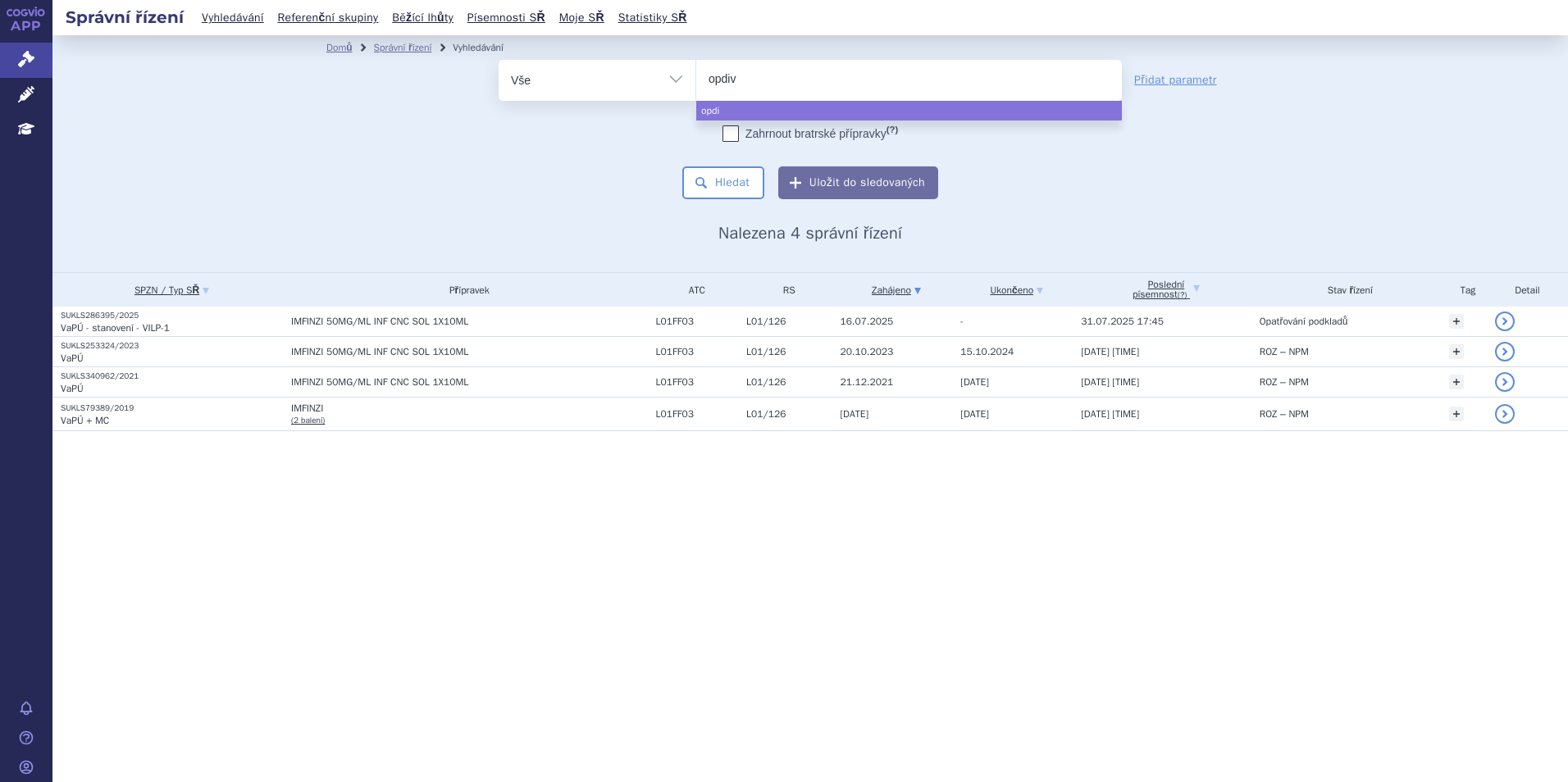 type on "opdivo" 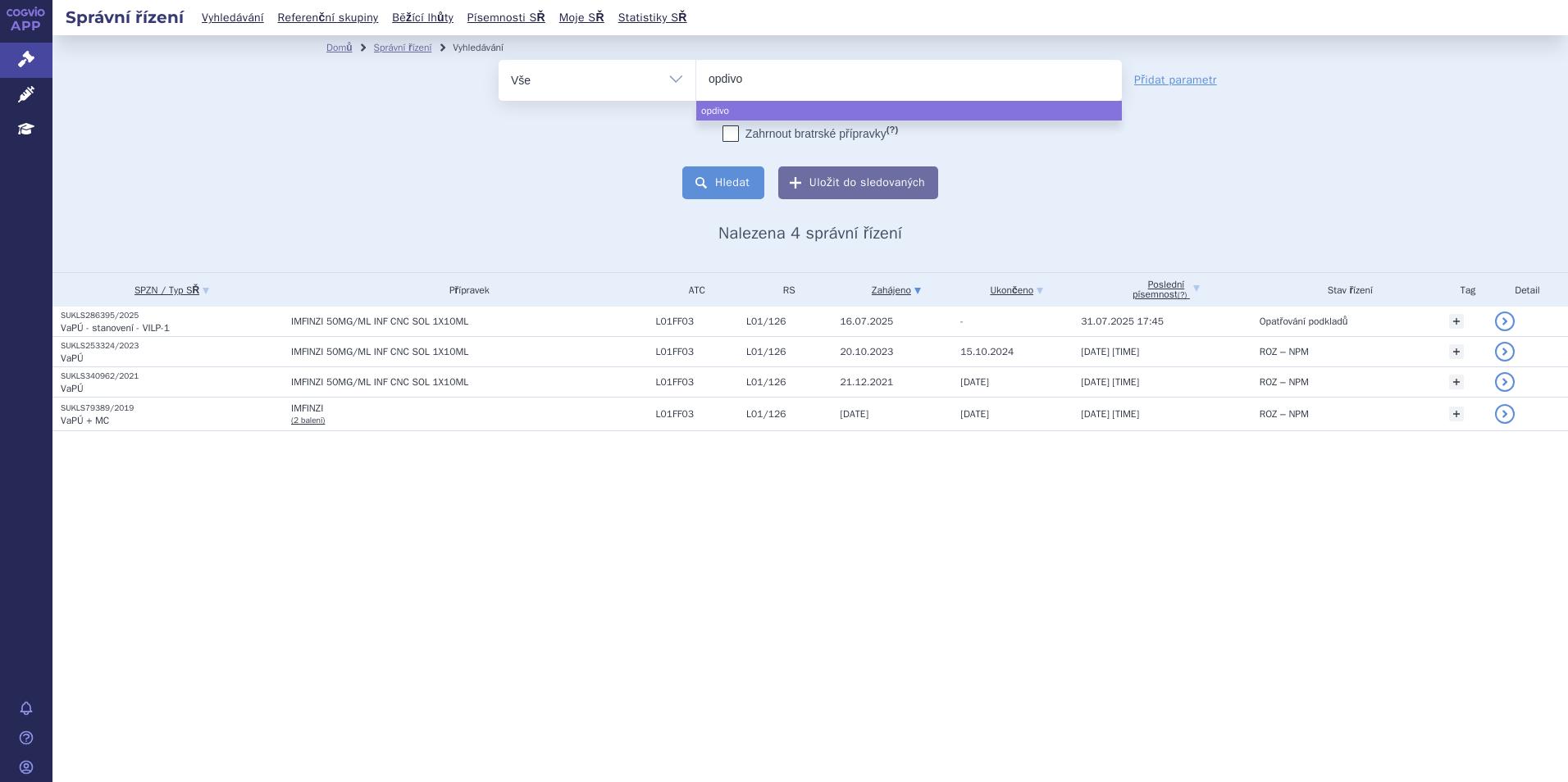 select on "opdivo" 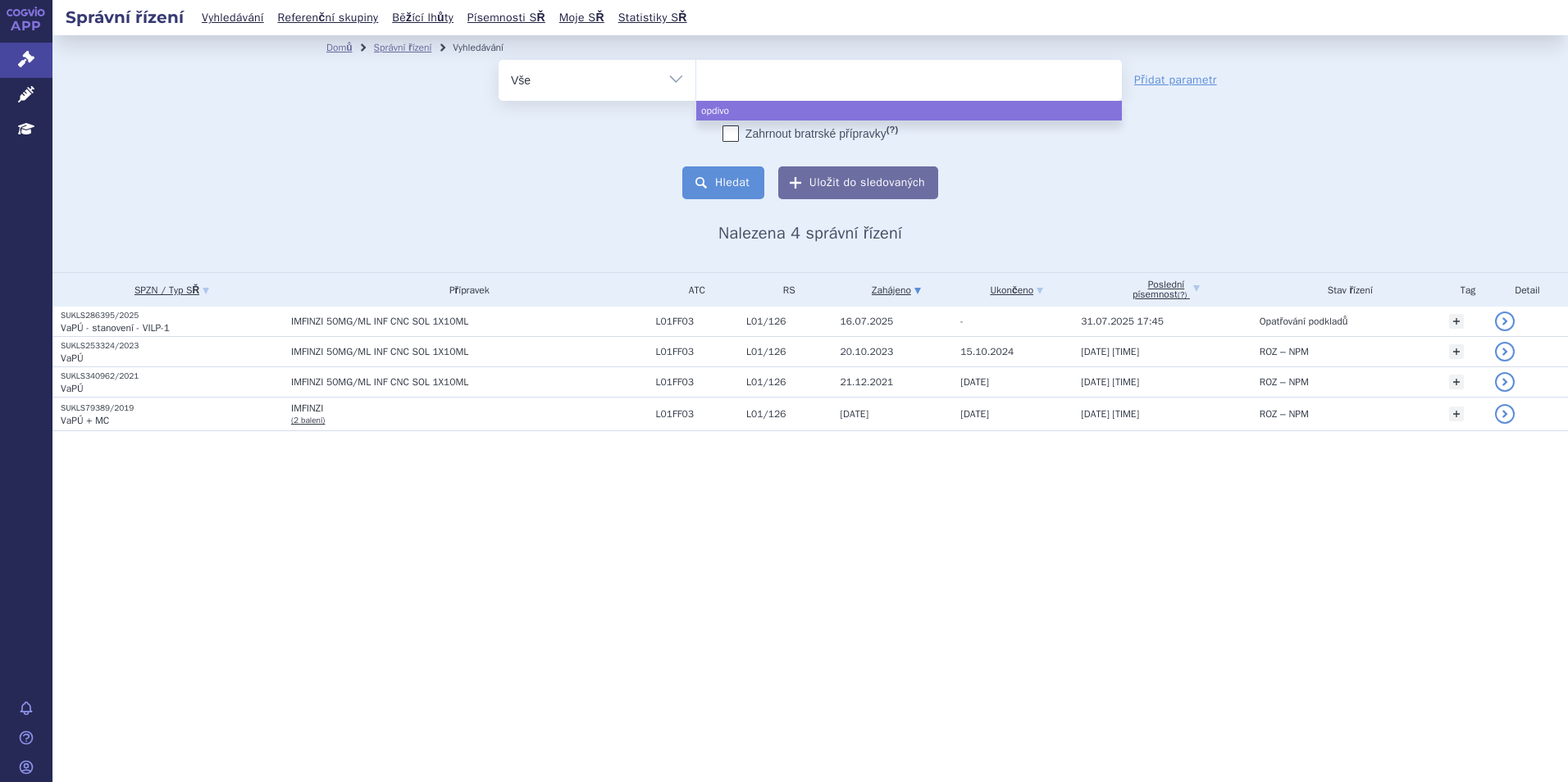 click on "Hledat" at bounding box center [723, 183] 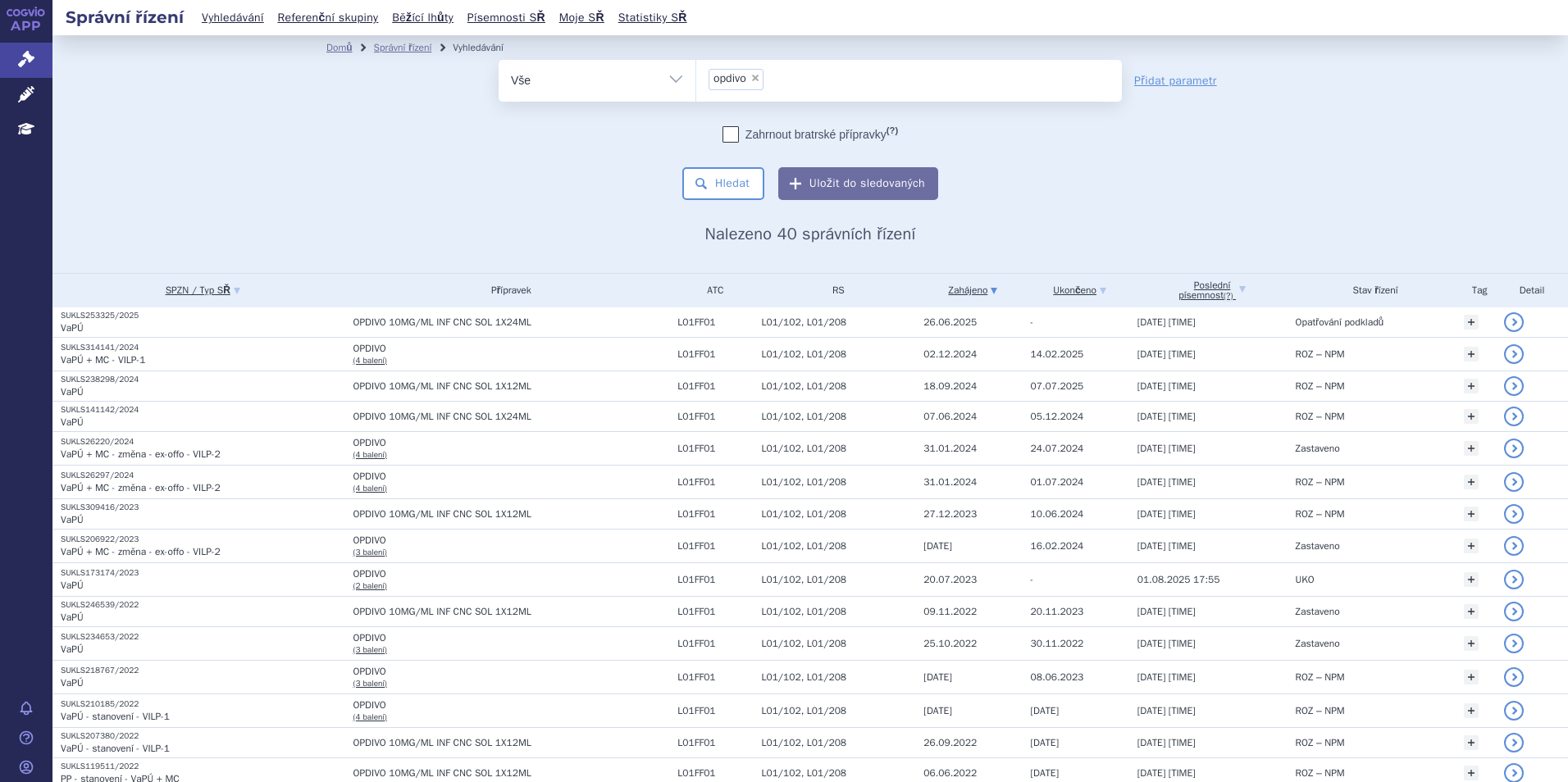 scroll, scrollTop: 0, scrollLeft: 0, axis: both 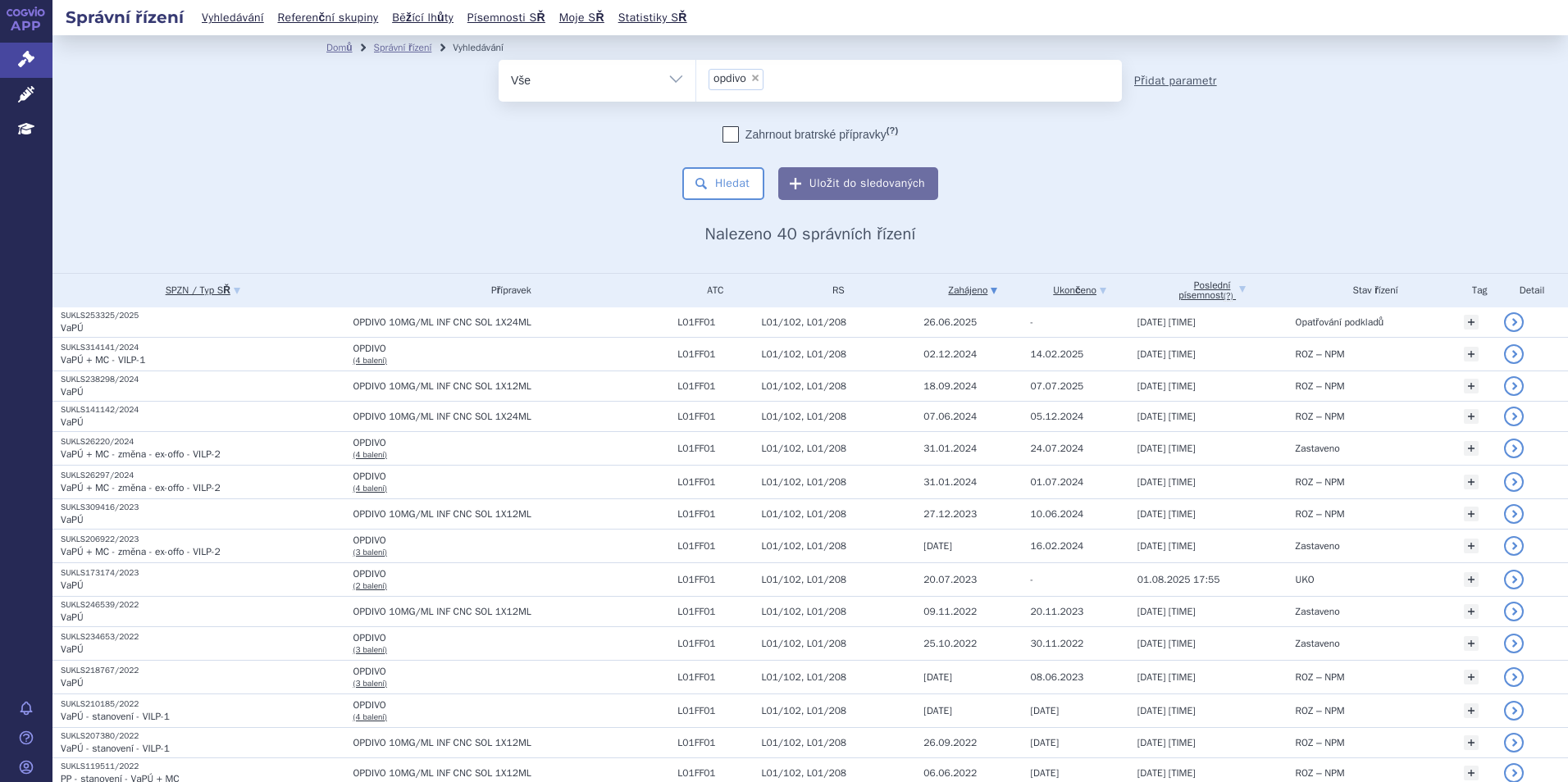 click on "Přidat parametr" at bounding box center (1175, 81) 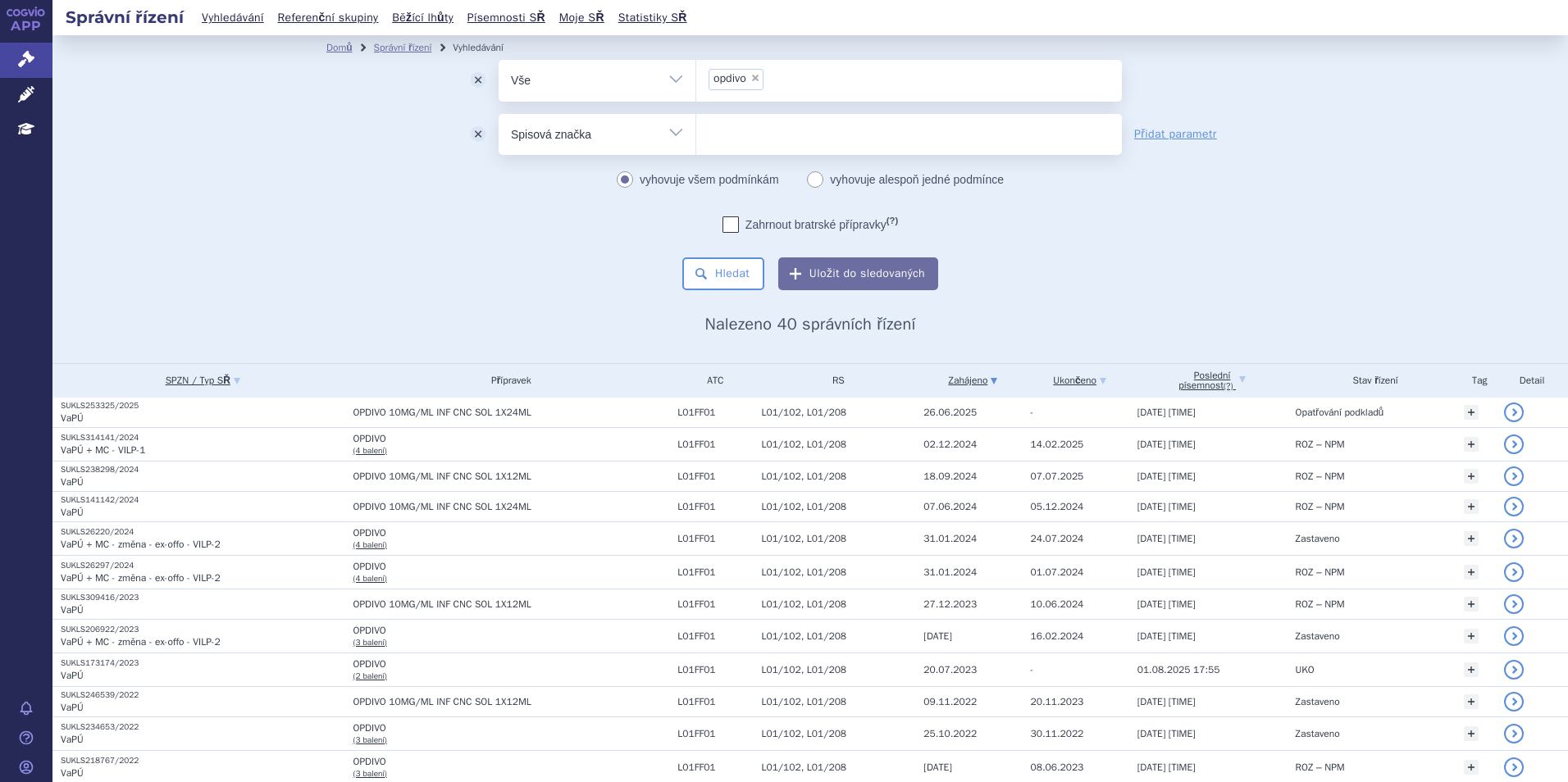 click at bounding box center [909, 131] 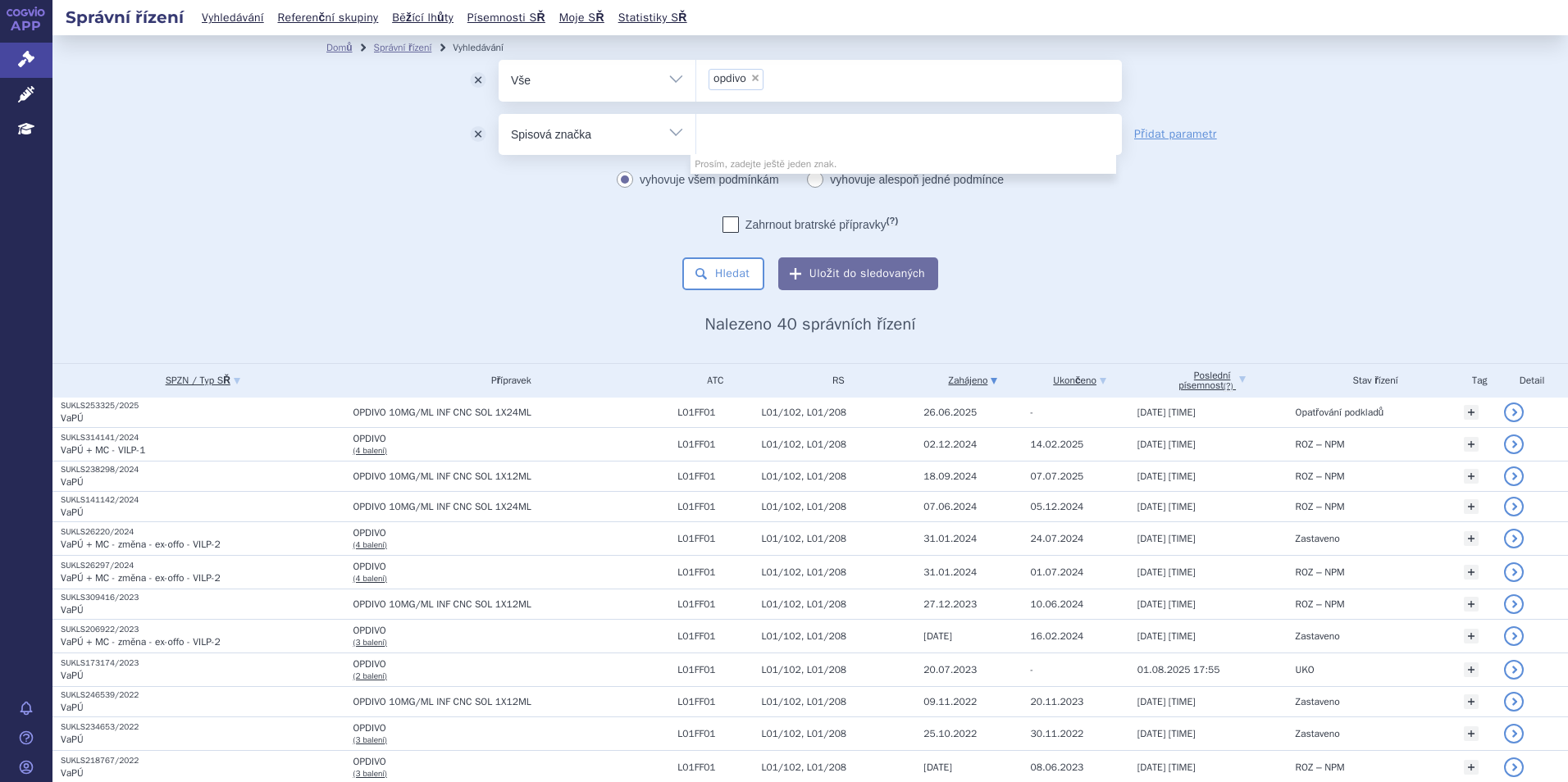 click on "Vše
Spisová značka
Typ SŘ
Přípravek/SUKL kód
Účastník/Držitel" at bounding box center [597, 132] 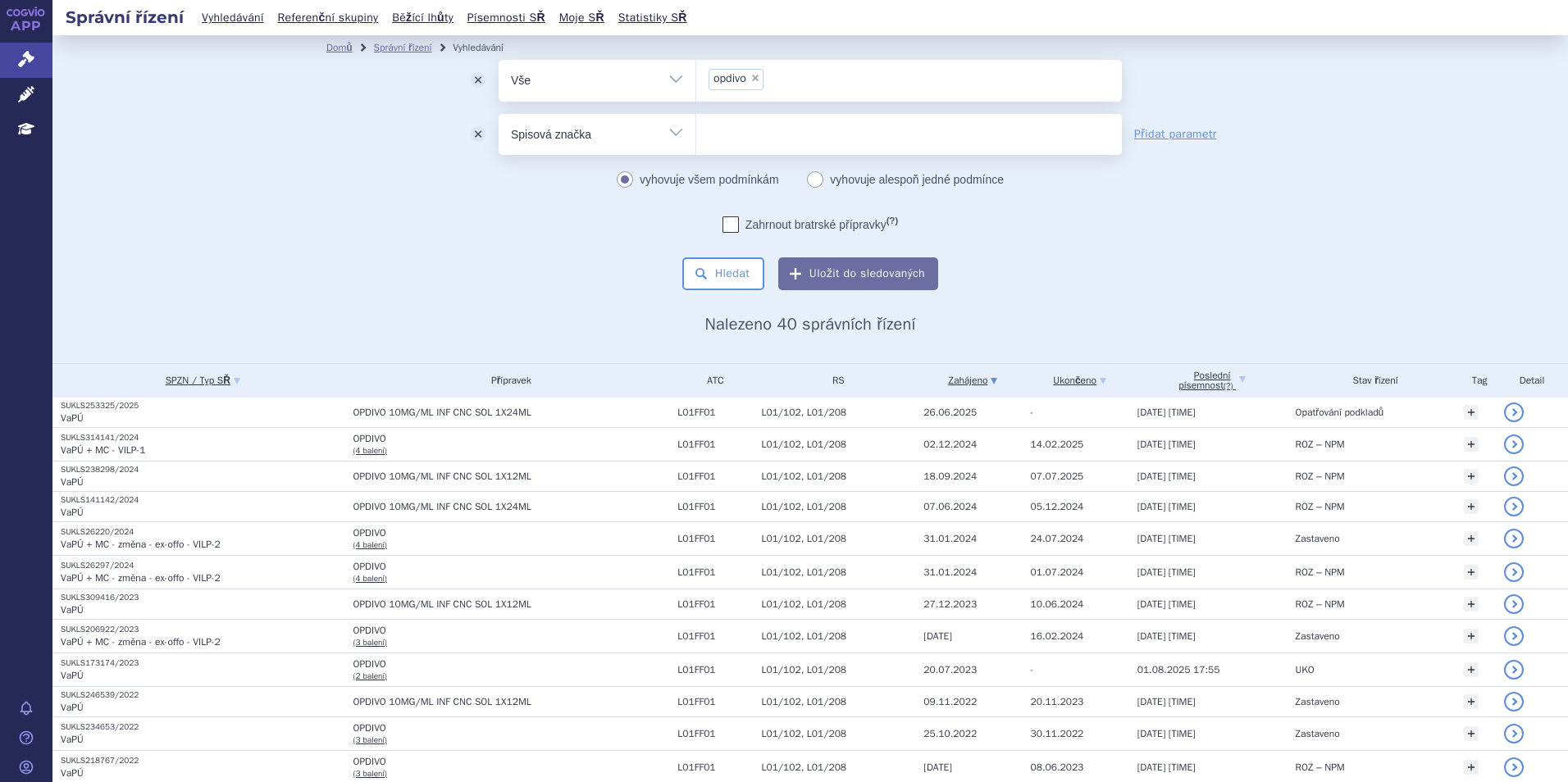 select on "filter-procedure-product-status" 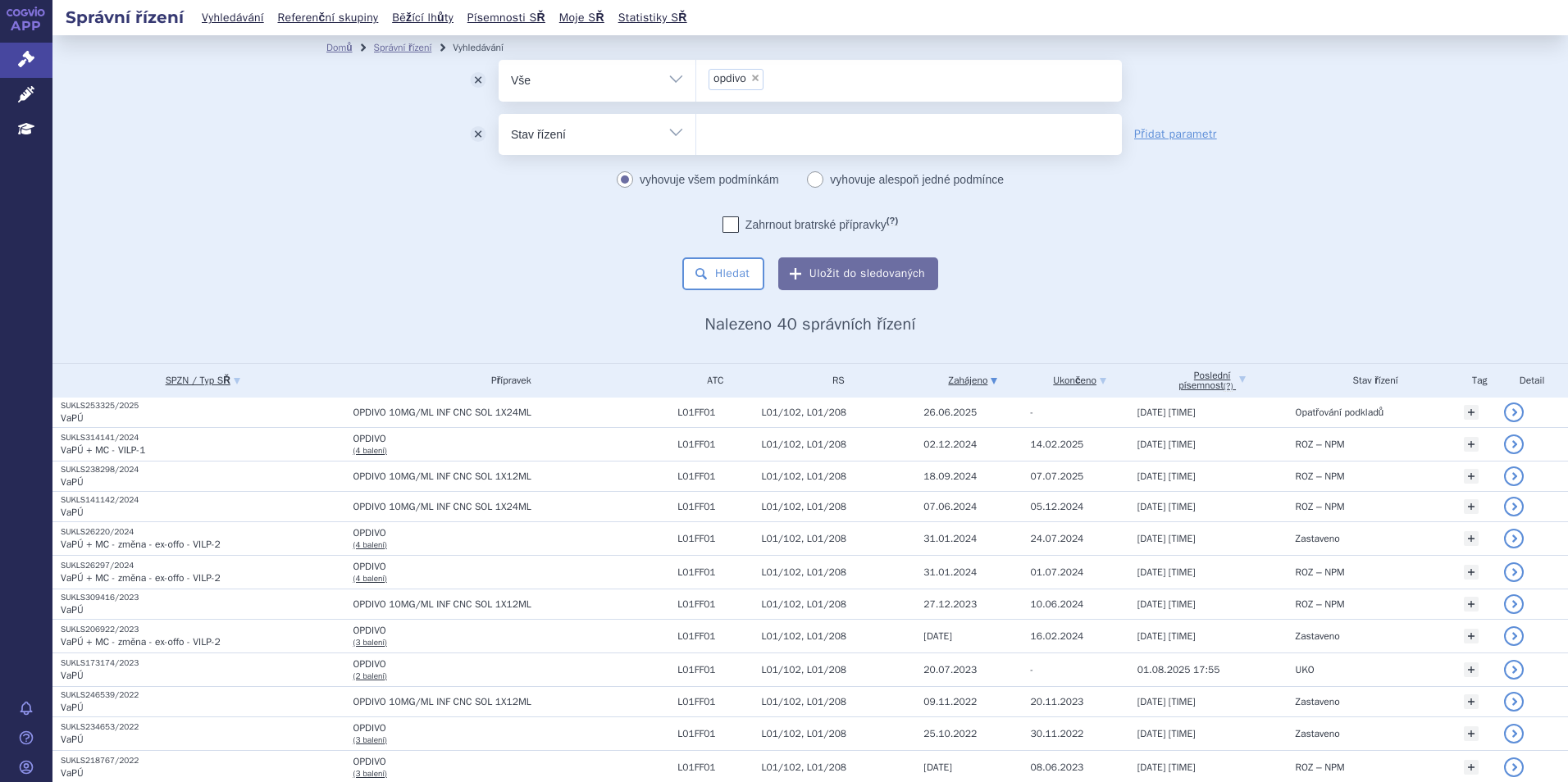 click on "Vše
Spisová značka
Typ SŘ
Přípravek/SUKL kód
Účastník/Držitel" at bounding box center (597, 132) 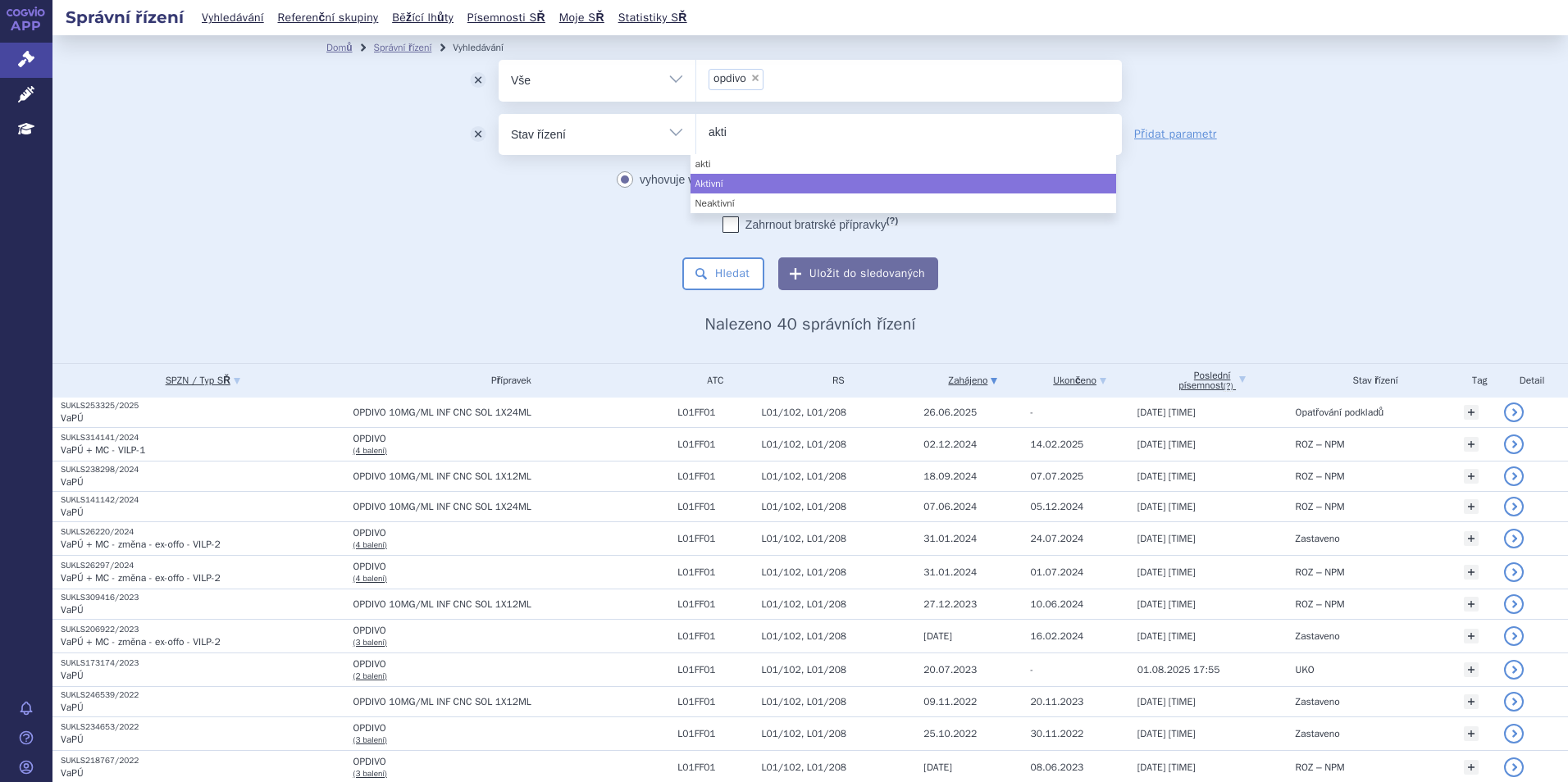 type on "akti" 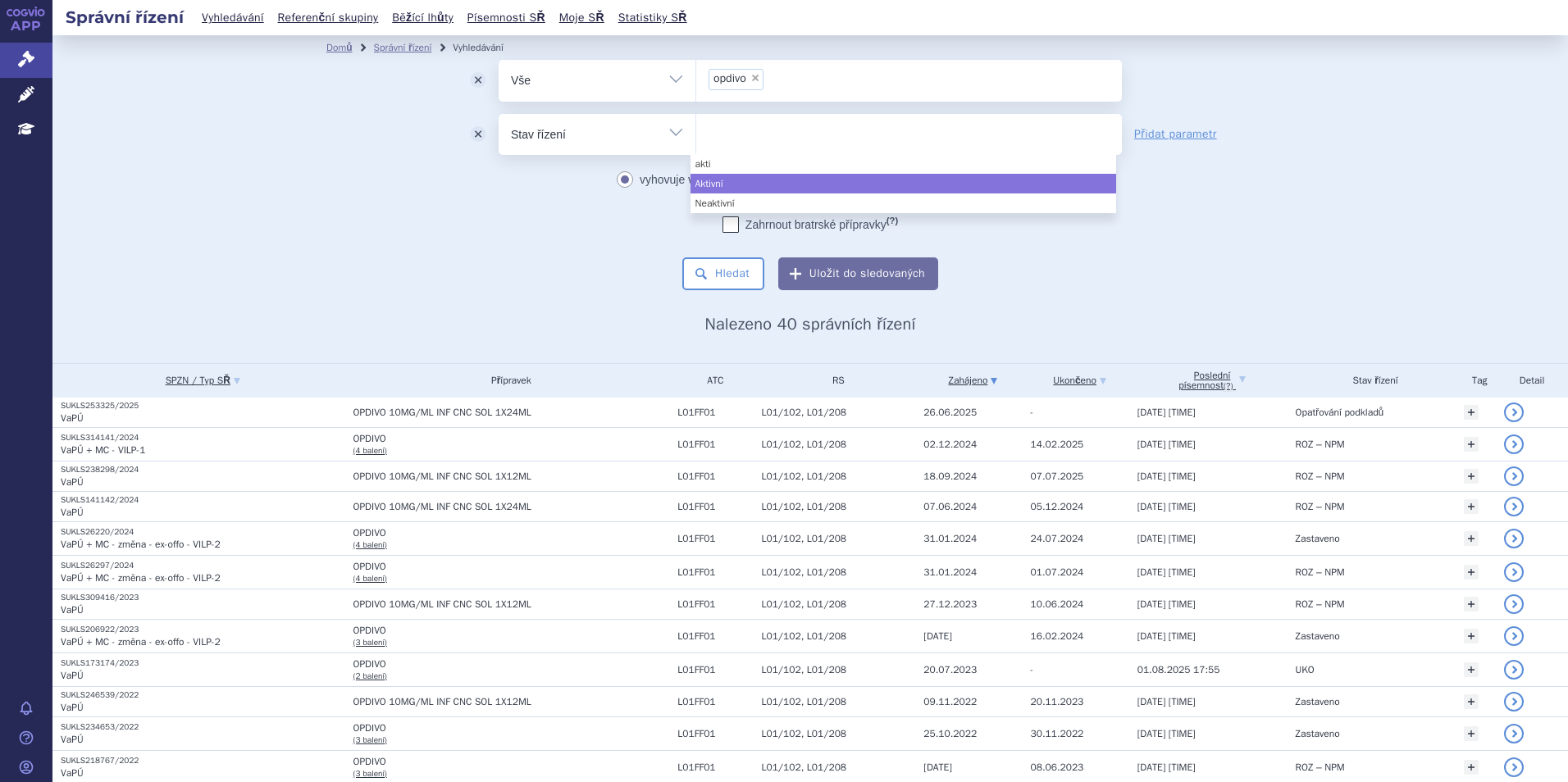 select on "a0d16f3a-7c3c-49b9-bbbf-43dbf2e58536" 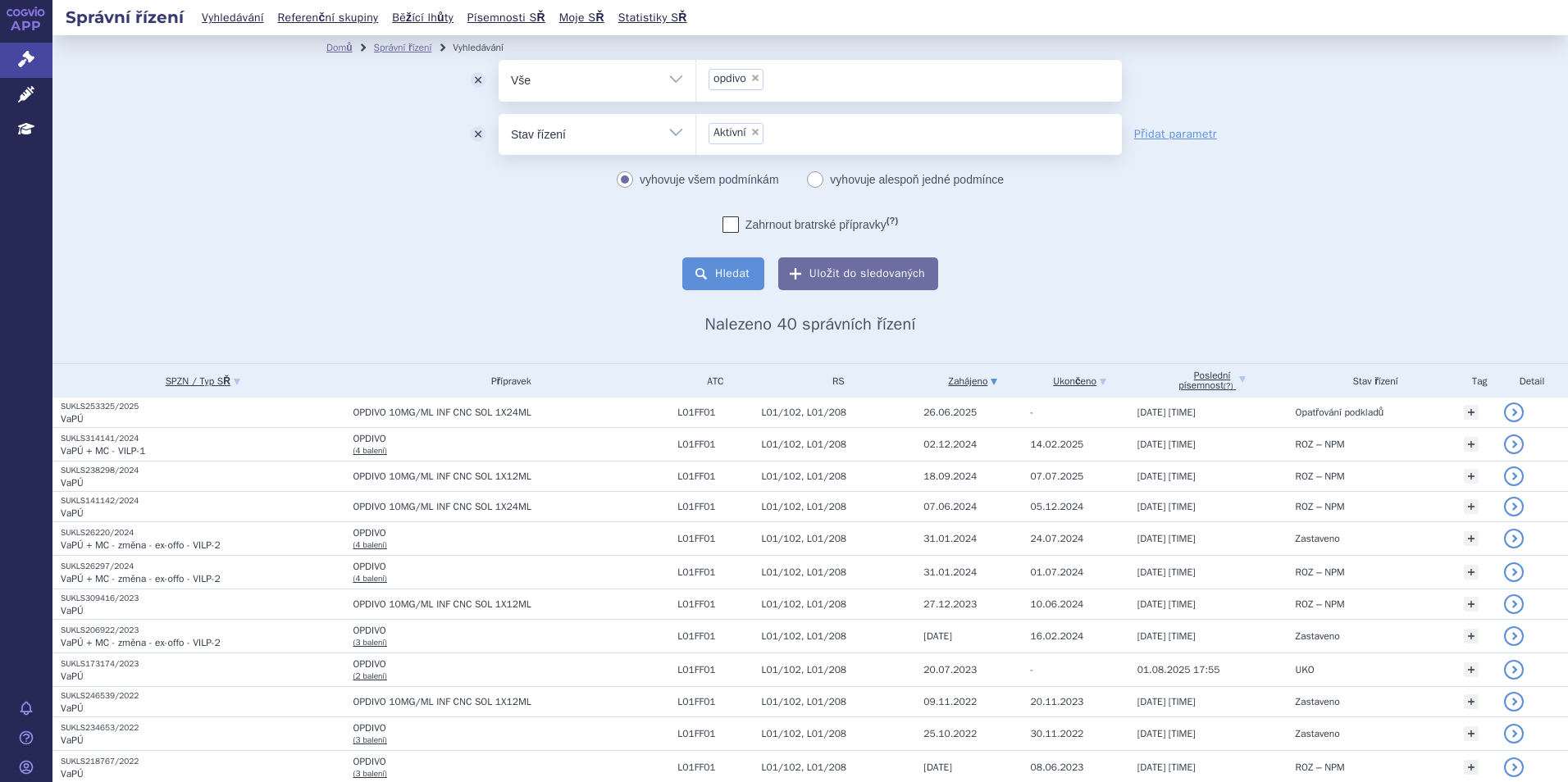 click on "Hledat" at bounding box center [723, 274] 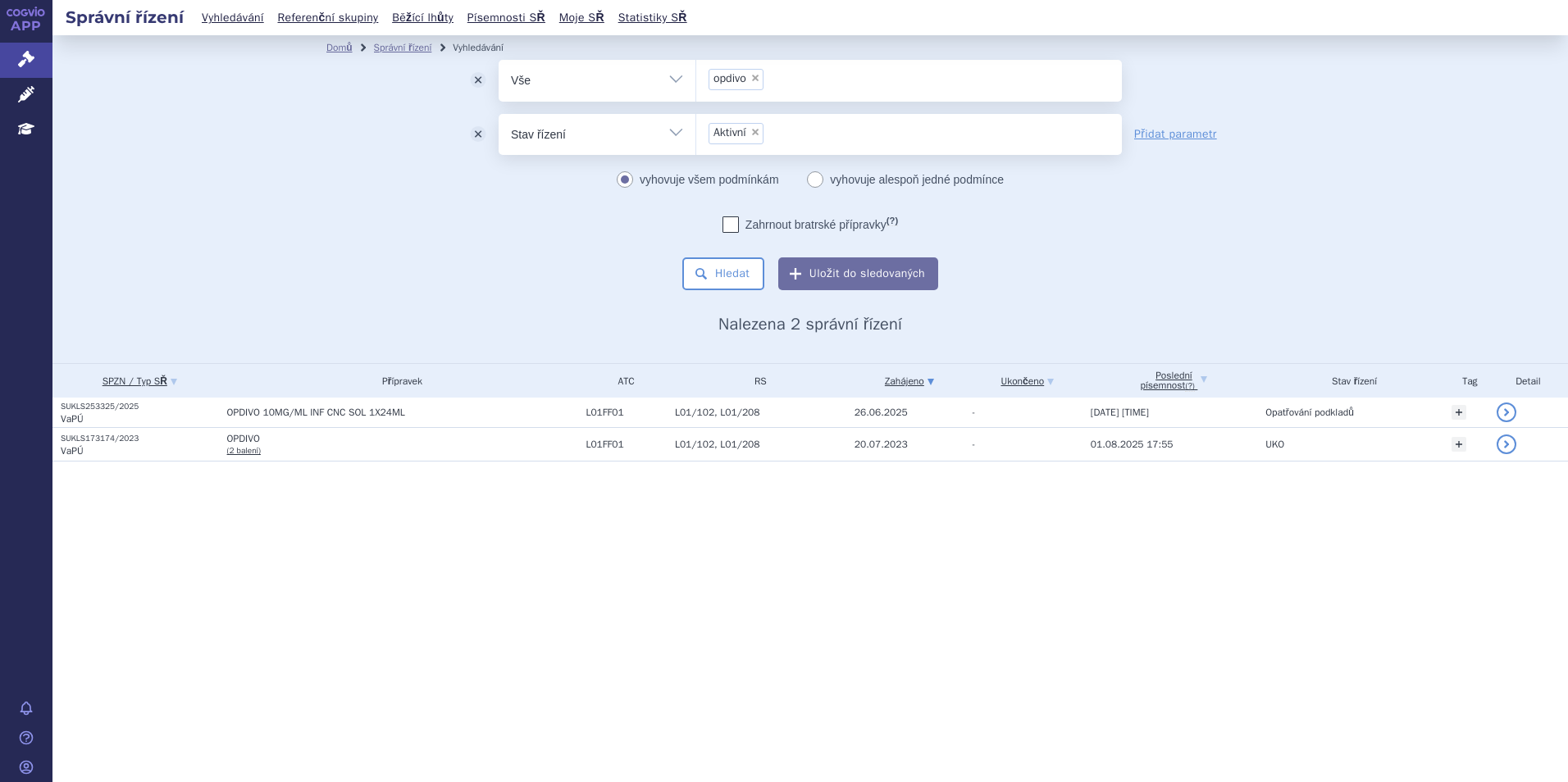 scroll, scrollTop: 0, scrollLeft: 0, axis: both 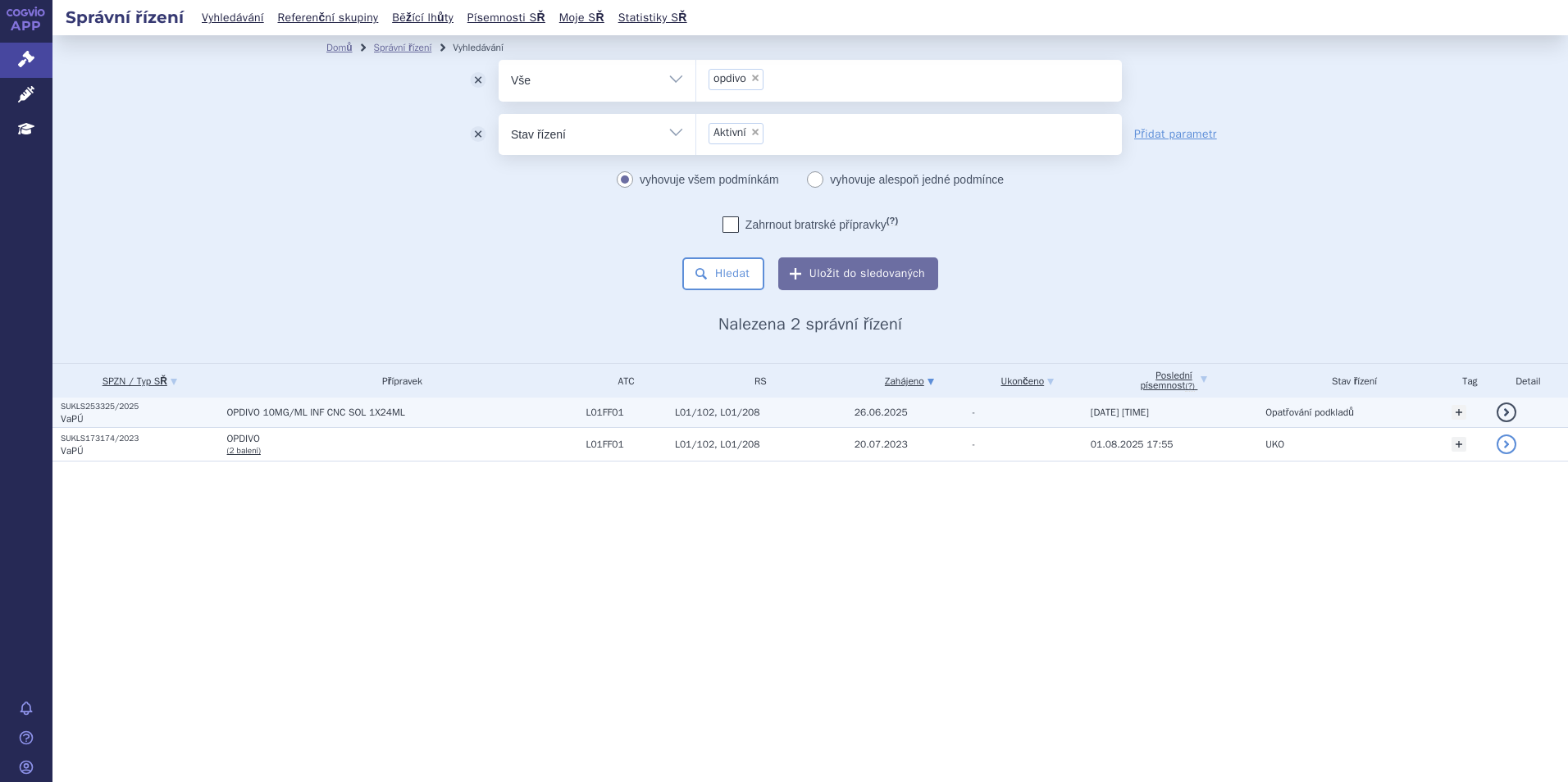 click on "OPDIVO 10MG/ML INF CNC SOL 1X24ML" at bounding box center [403, 412] 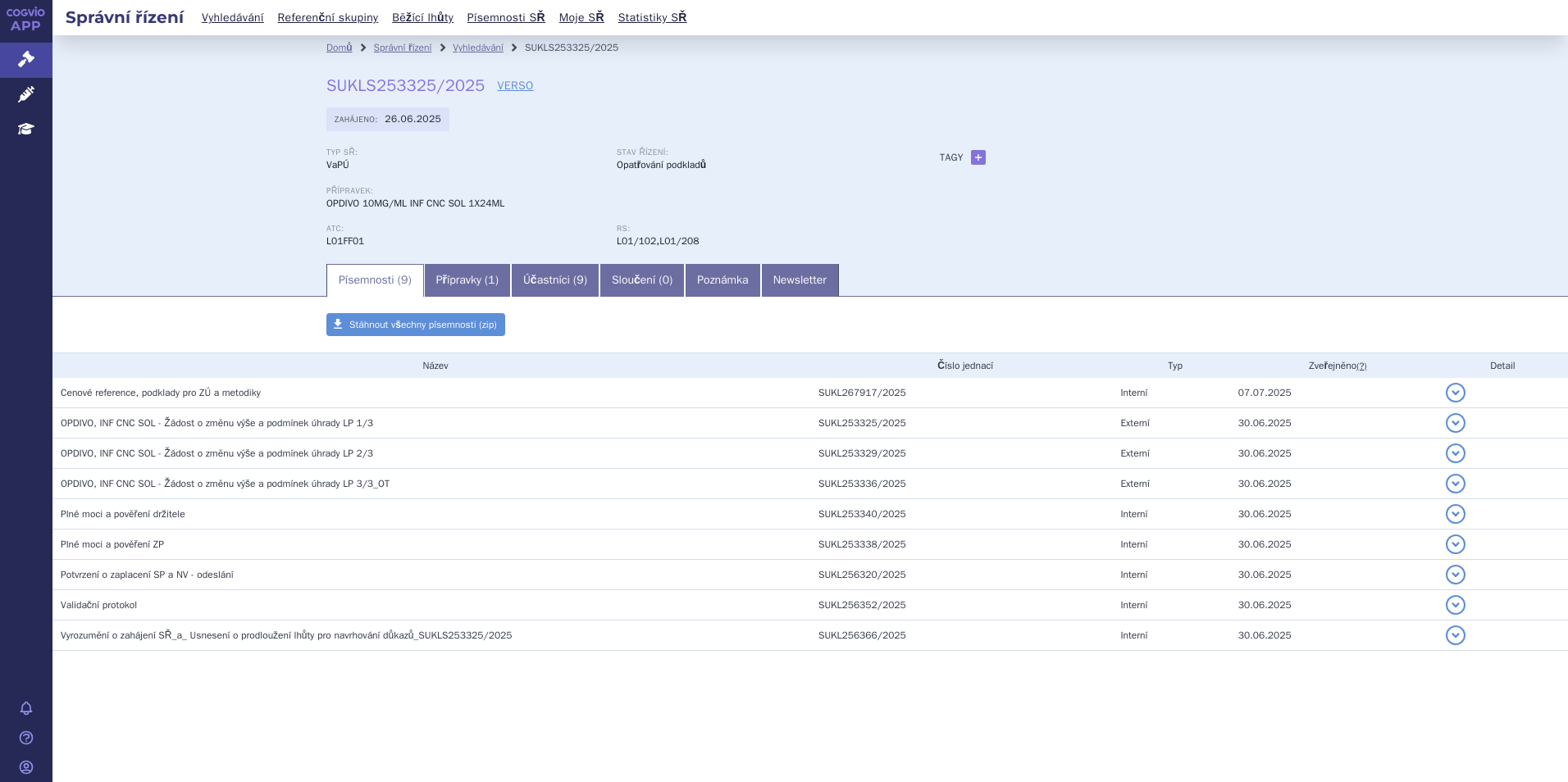 scroll, scrollTop: 0, scrollLeft: 0, axis: both 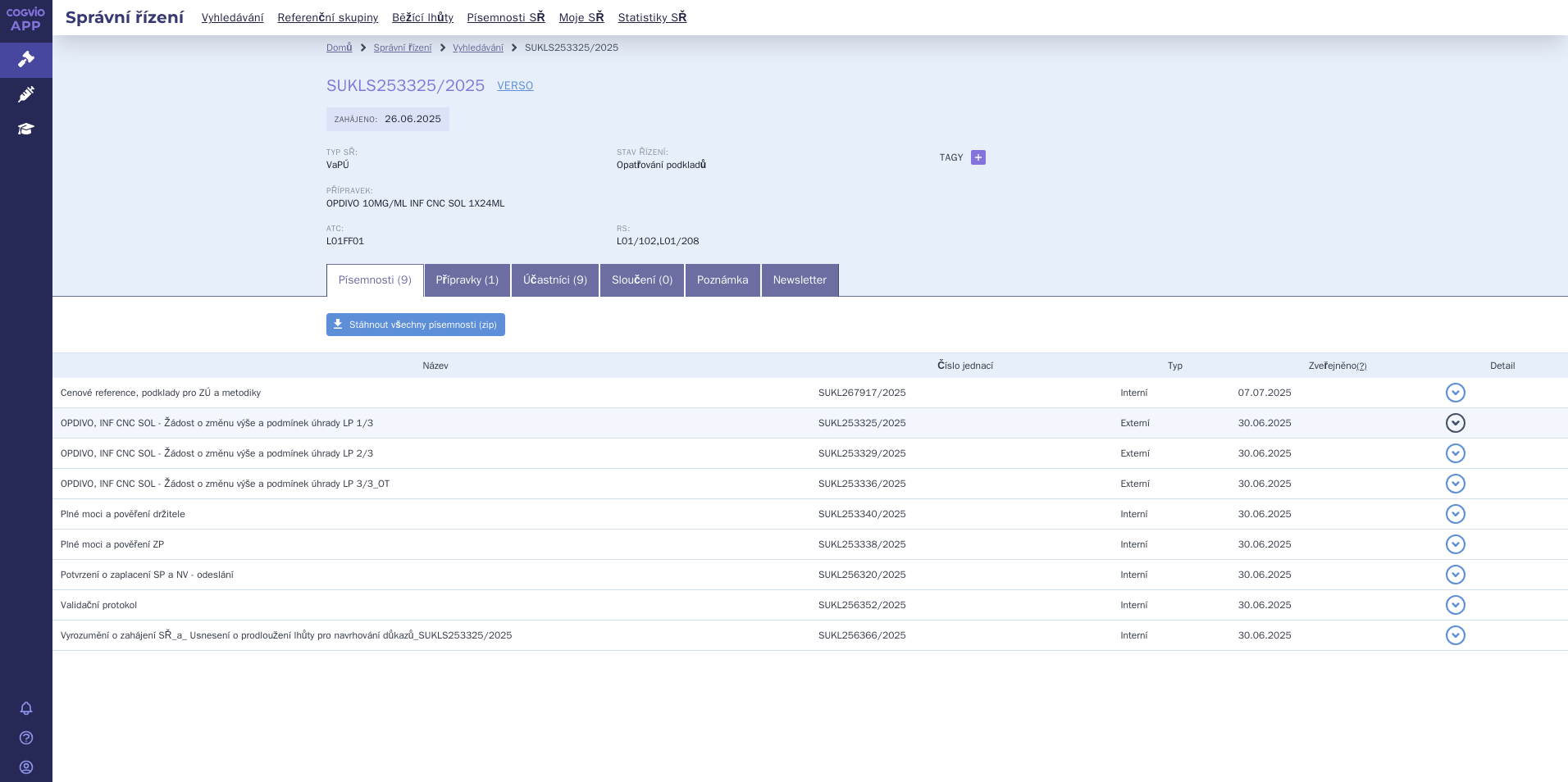 click on "OPDIVO, INF CNC SOL - Žádost o změnu výše a podmínek úhrady LP 1/3" at bounding box center [217, 423] 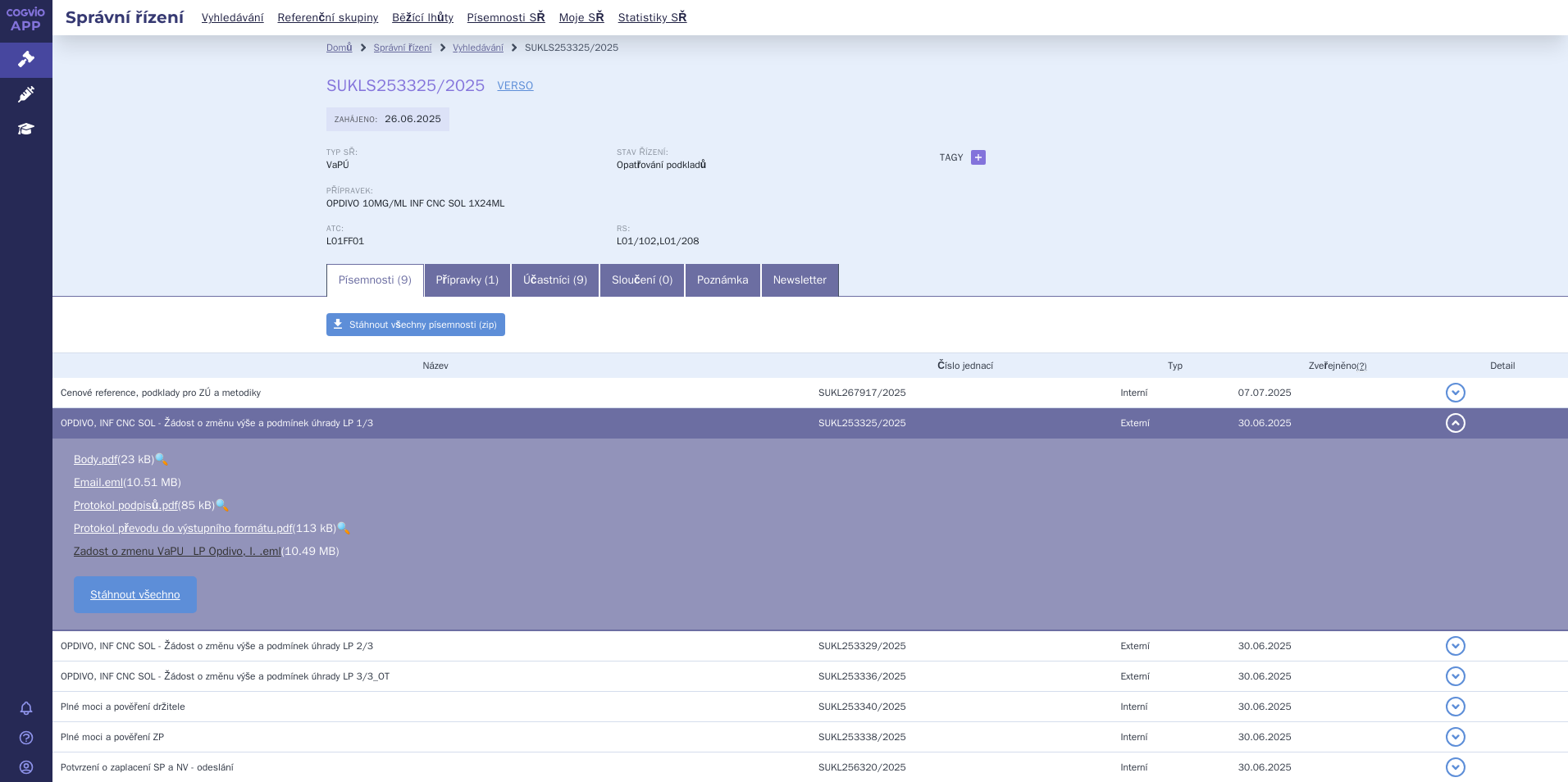 click on "Zadost o zmenu VaPU_ LP Opdivo, I. .eml" at bounding box center [177, 551] 